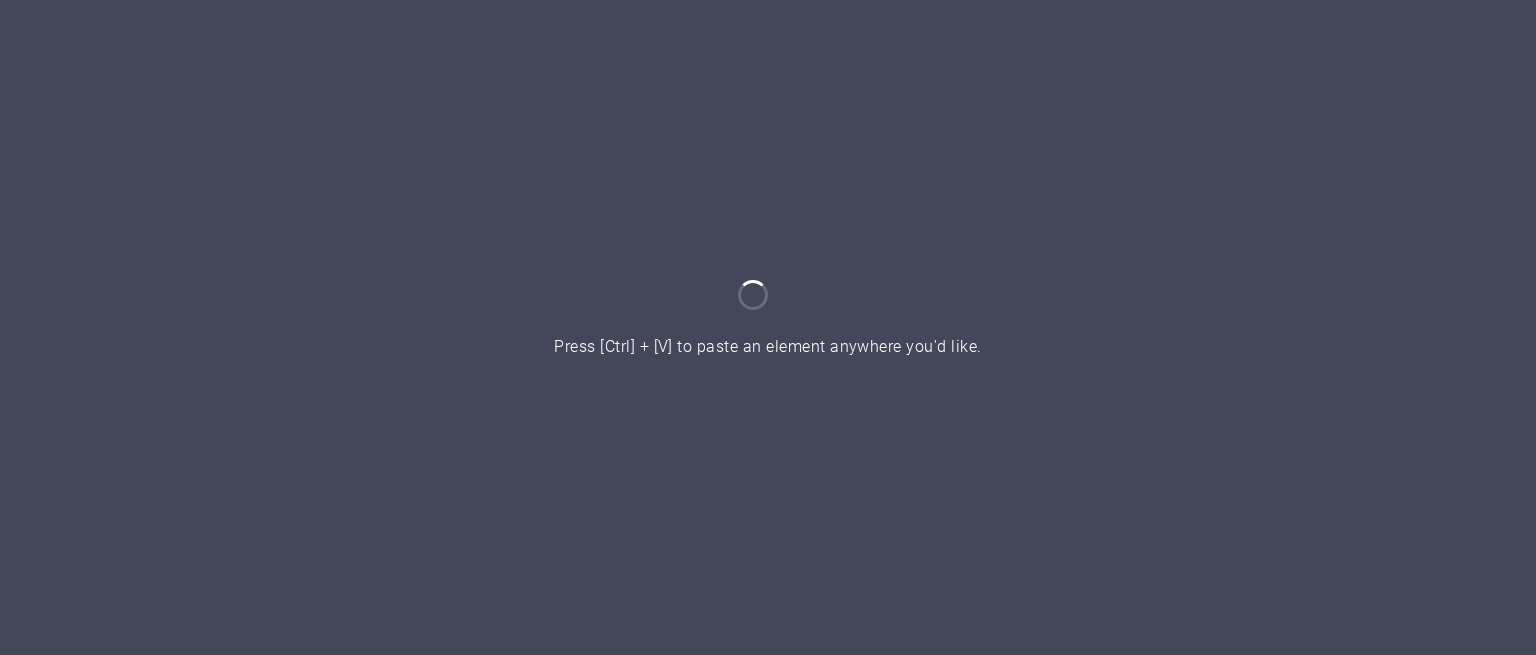 scroll, scrollTop: 0, scrollLeft: 0, axis: both 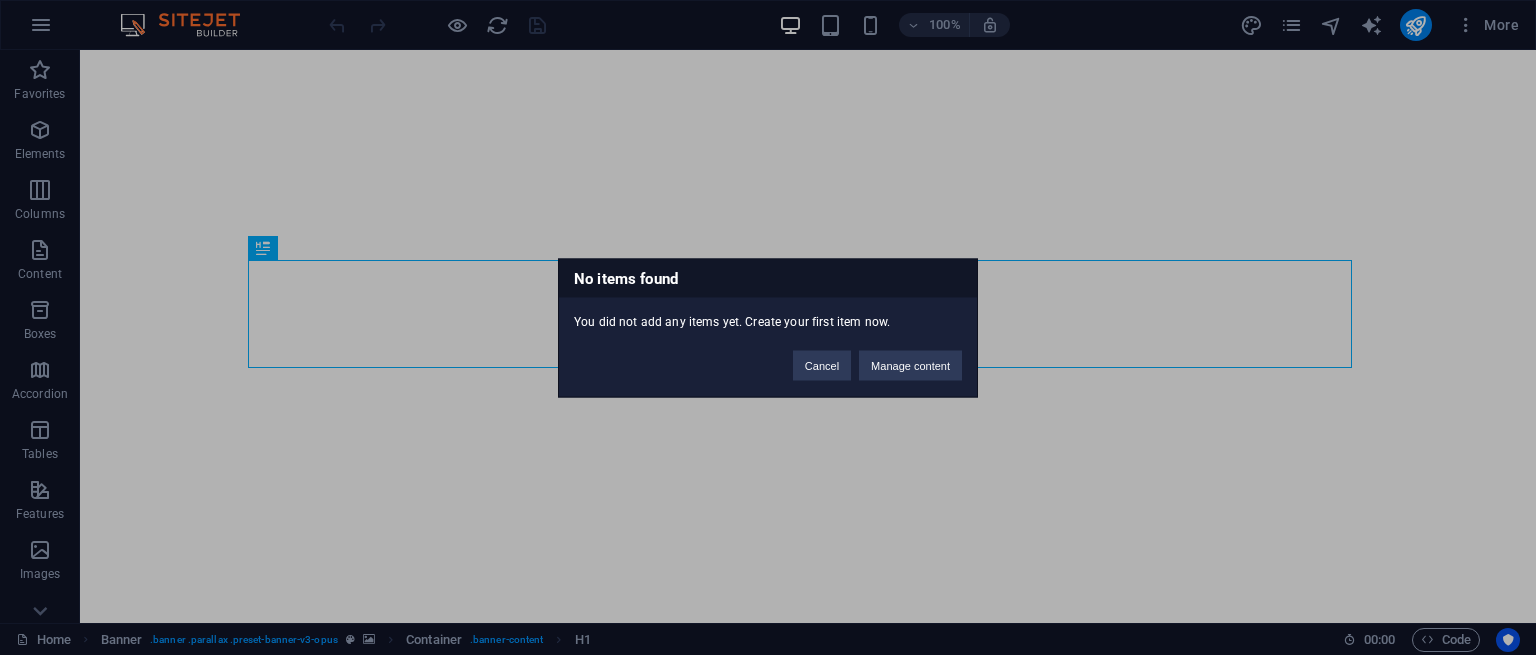 click on "No items found You did not add any items yet. Create your first item now. Cancel Manage content" at bounding box center [768, 327] 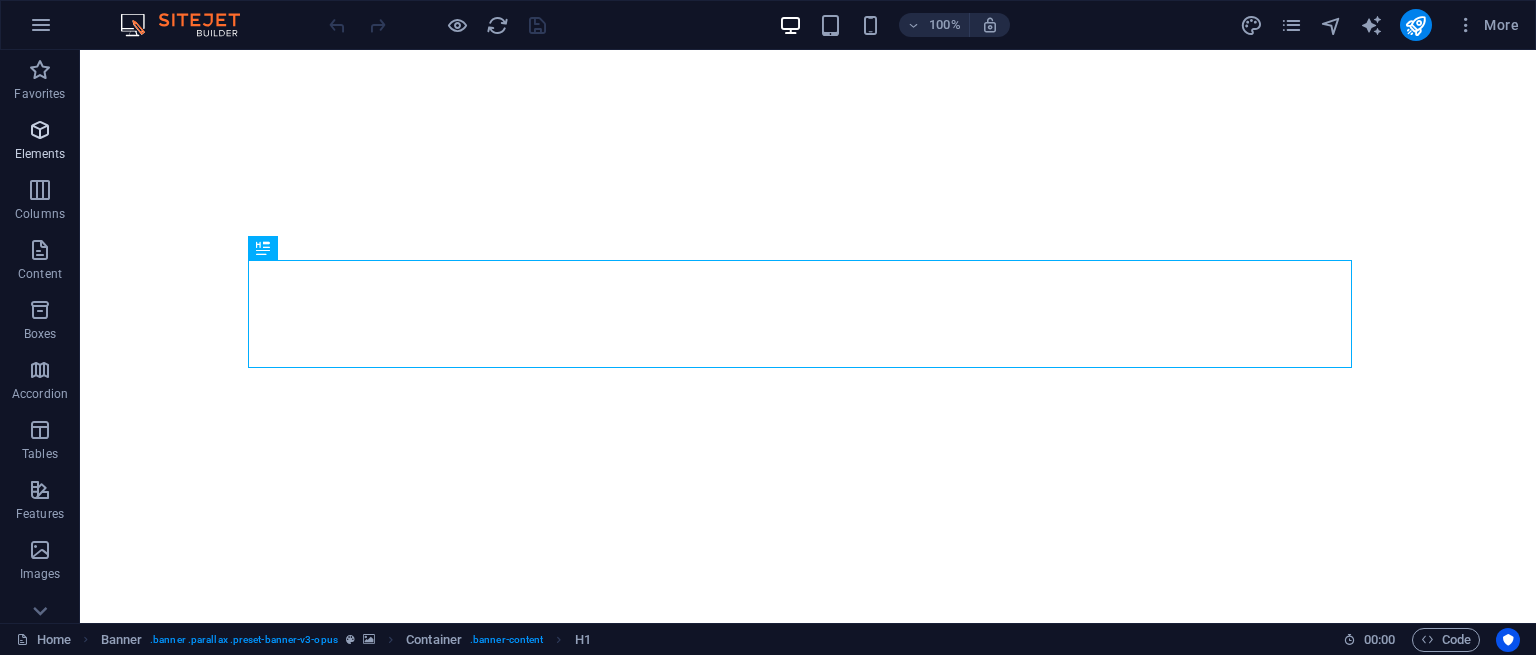 click at bounding box center (40, 130) 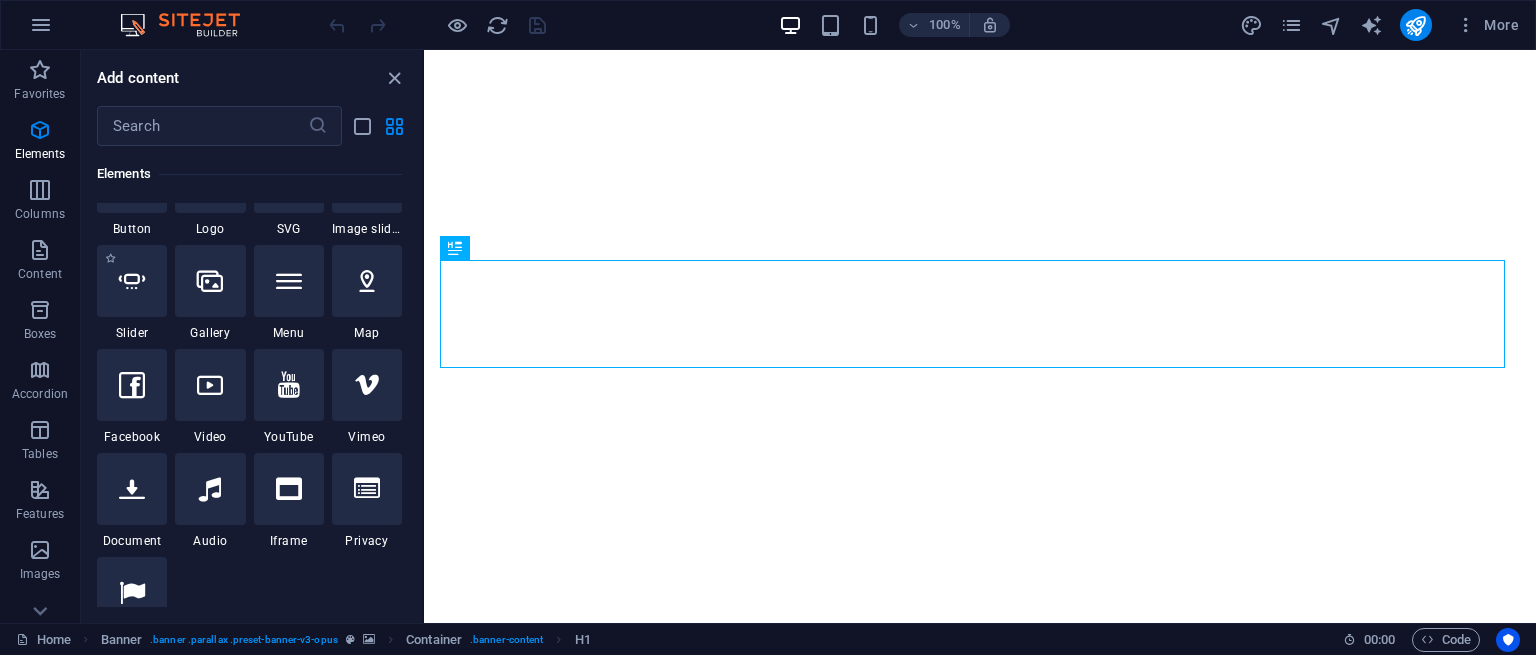 scroll, scrollTop: 512, scrollLeft: 0, axis: vertical 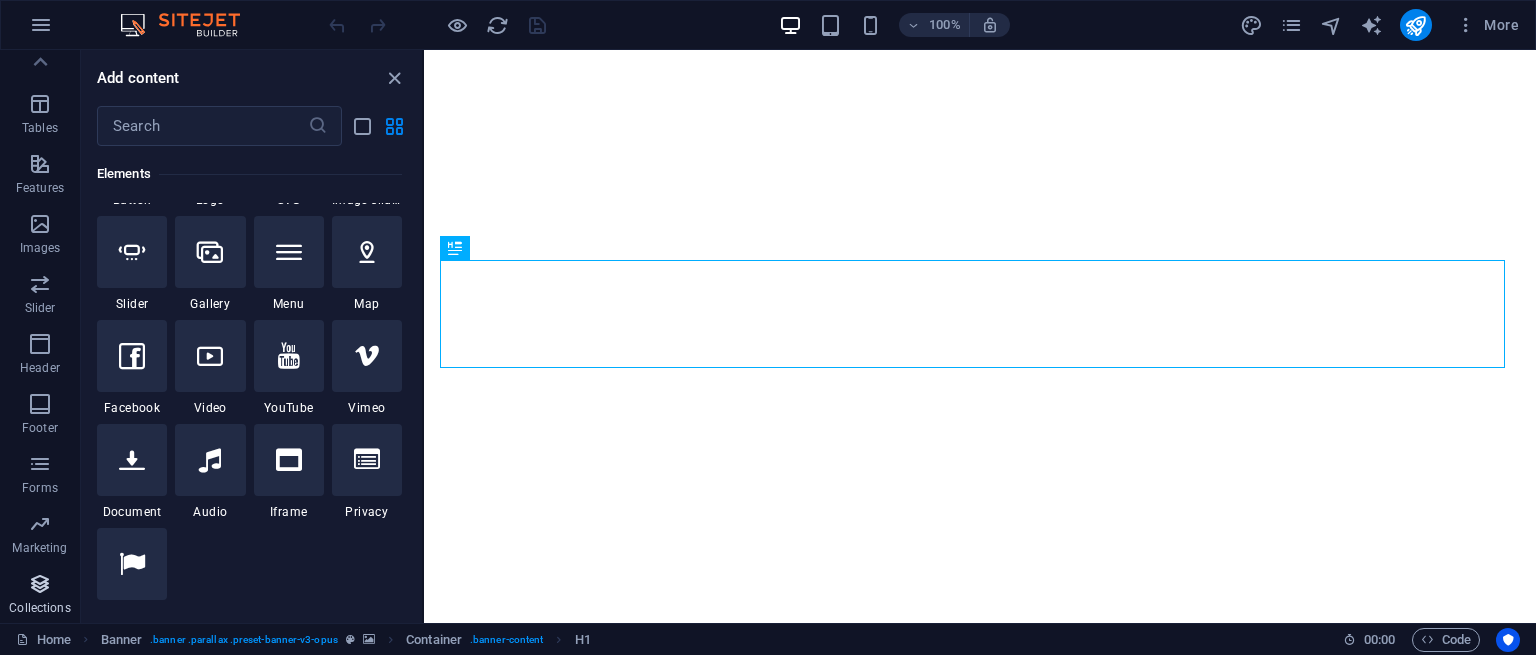 click on "Collections" at bounding box center (40, 594) 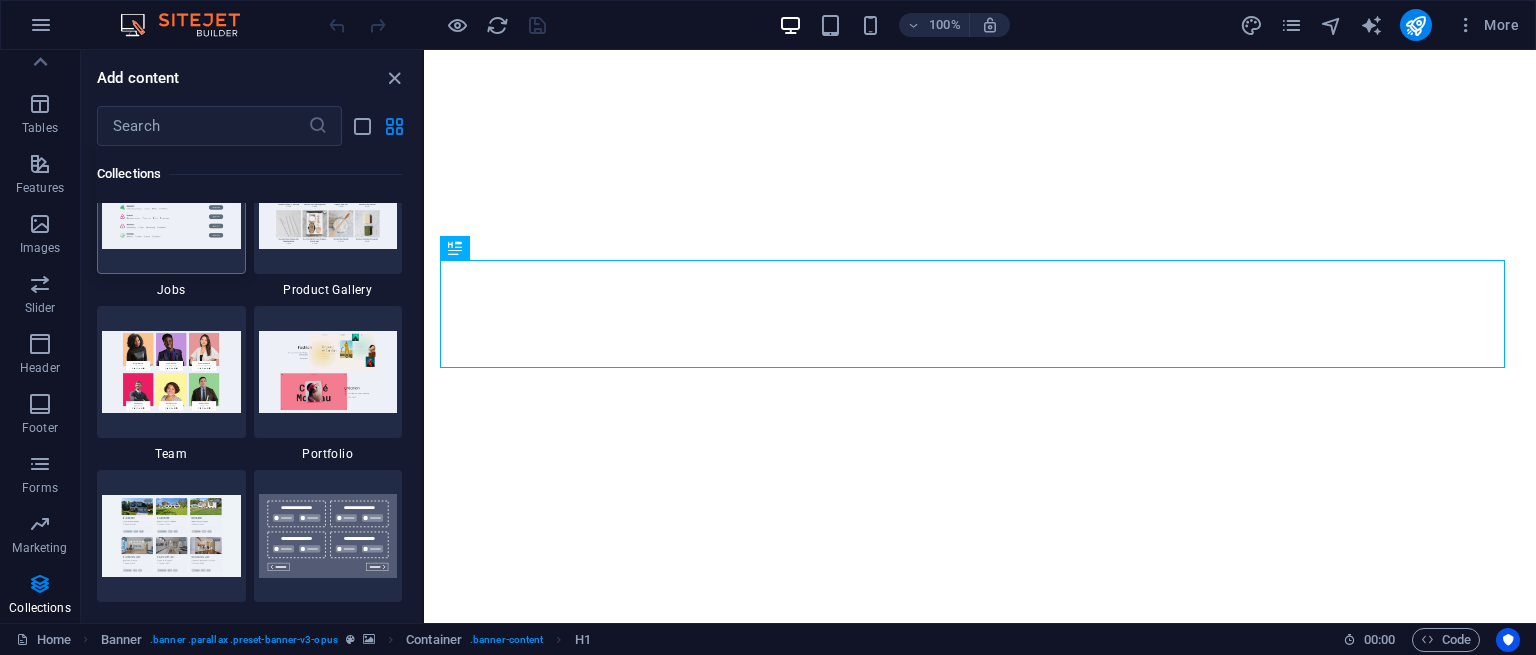 scroll, scrollTop: 18705, scrollLeft: 0, axis: vertical 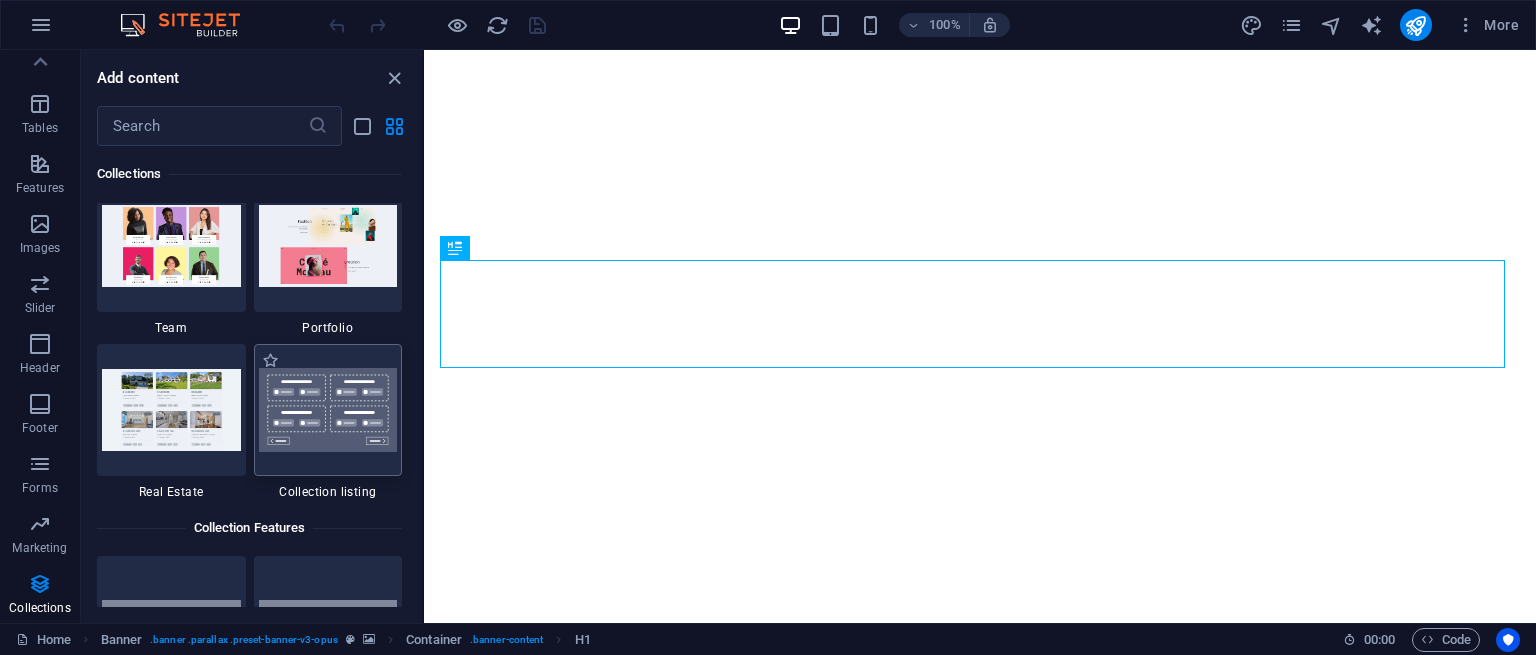 click at bounding box center [328, 410] 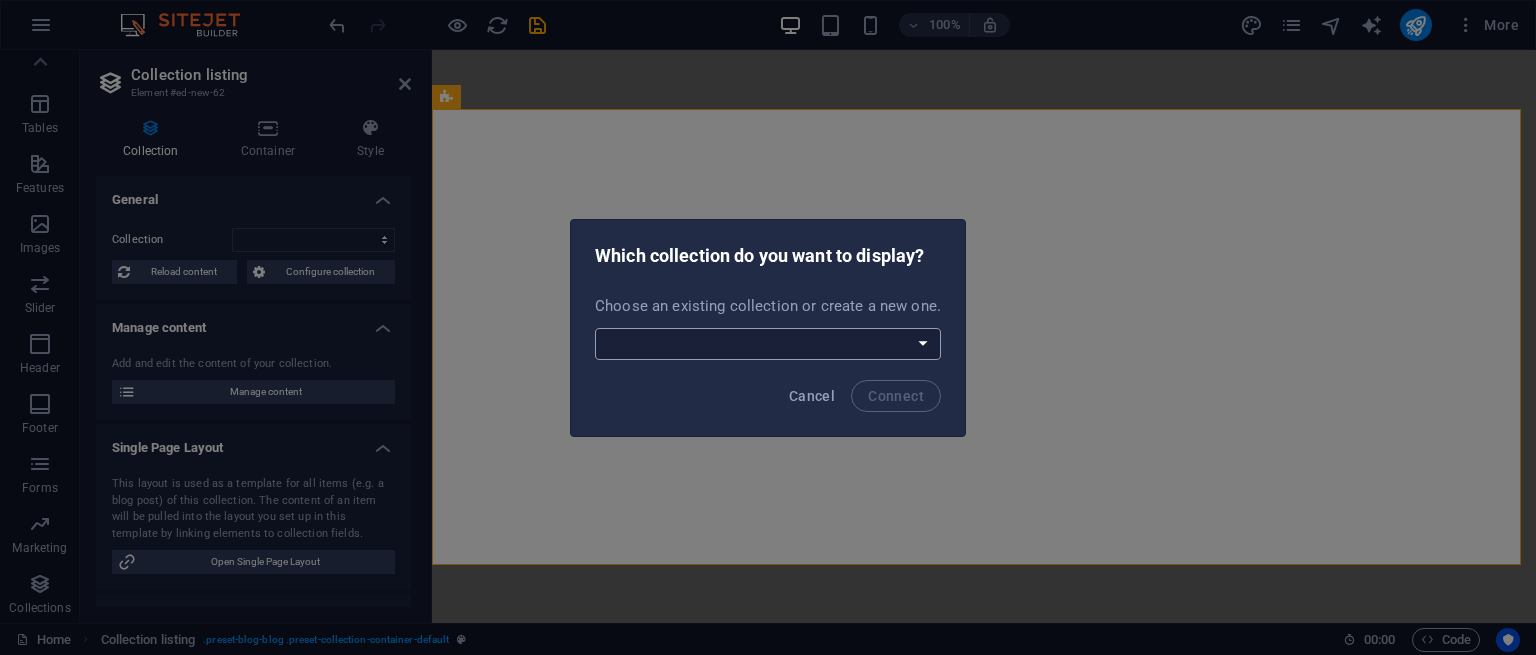 click on "Blog Prana Talent Open Jobs Create a new collection" at bounding box center [768, 344] 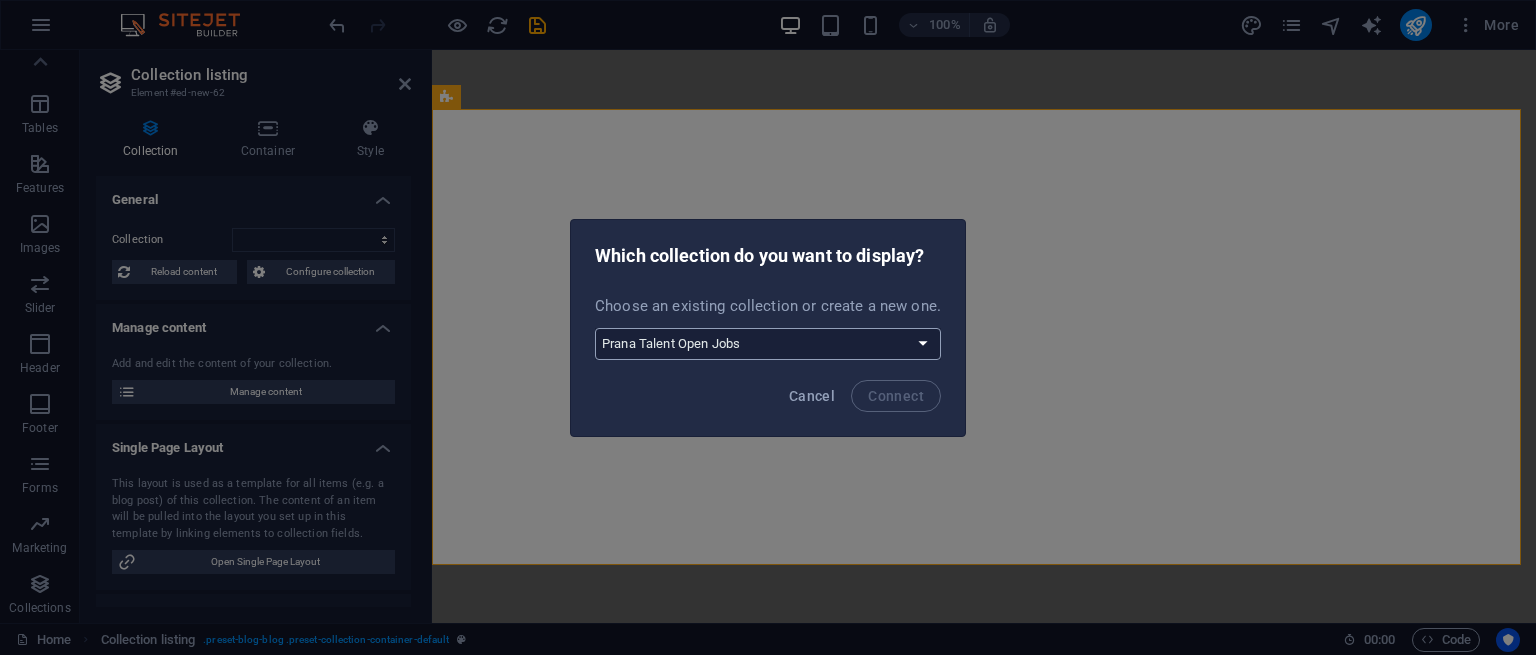 click on "Blog Prana Talent Open Jobs Create a new collection" at bounding box center (768, 344) 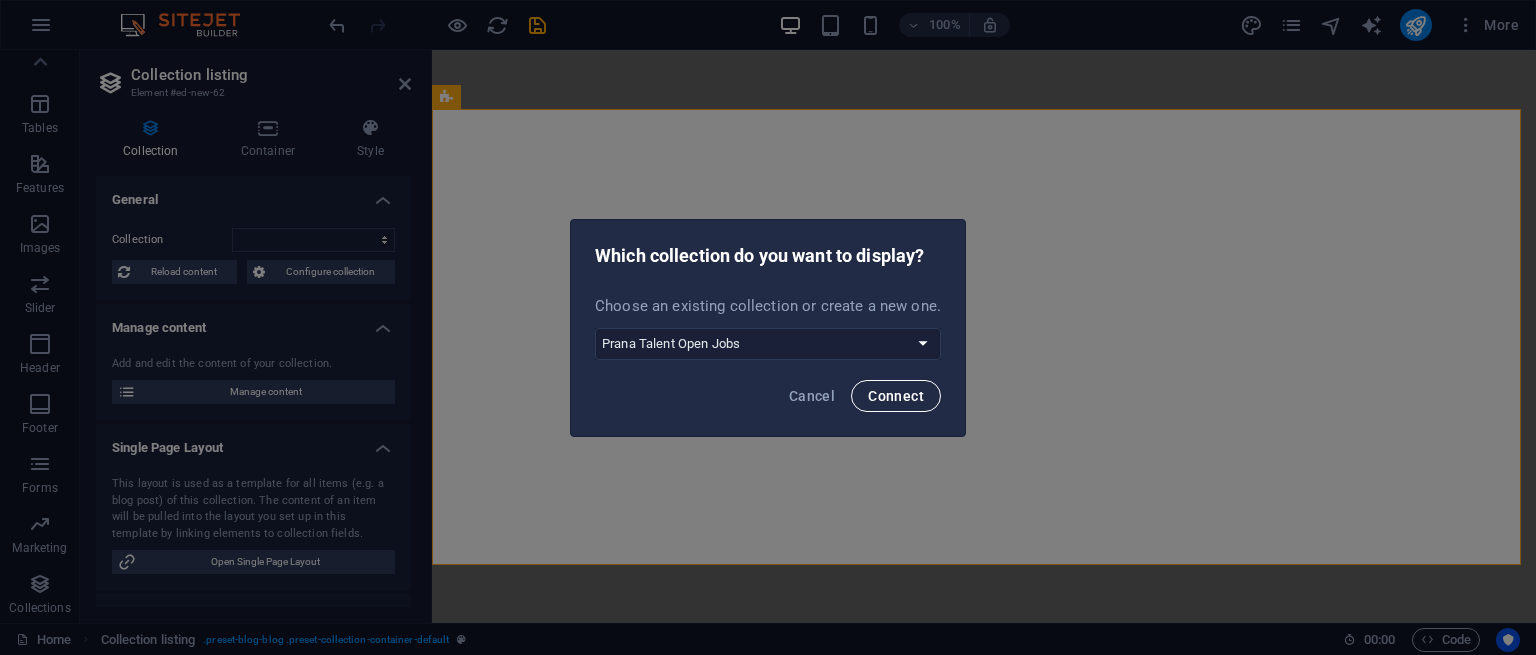 click on "Connect" at bounding box center [896, 396] 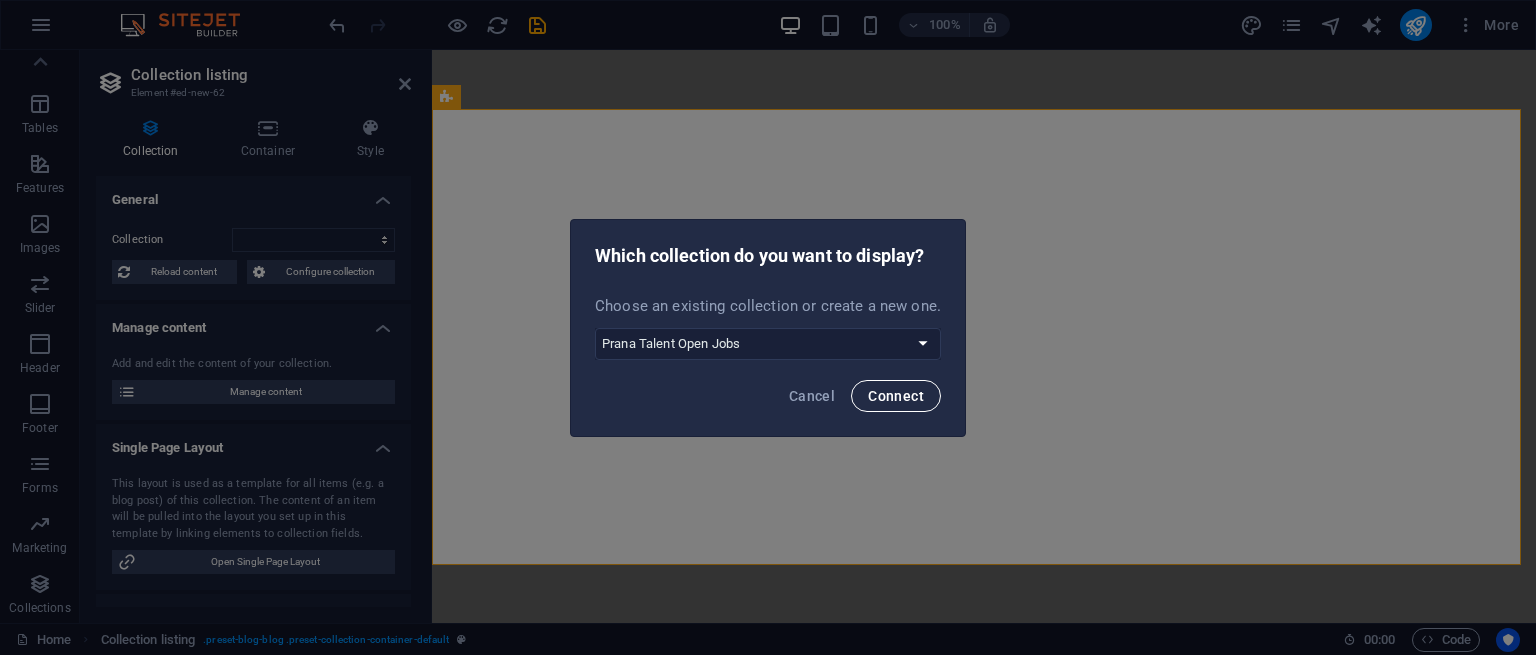 select on "68766f281331bebc4d07f428" 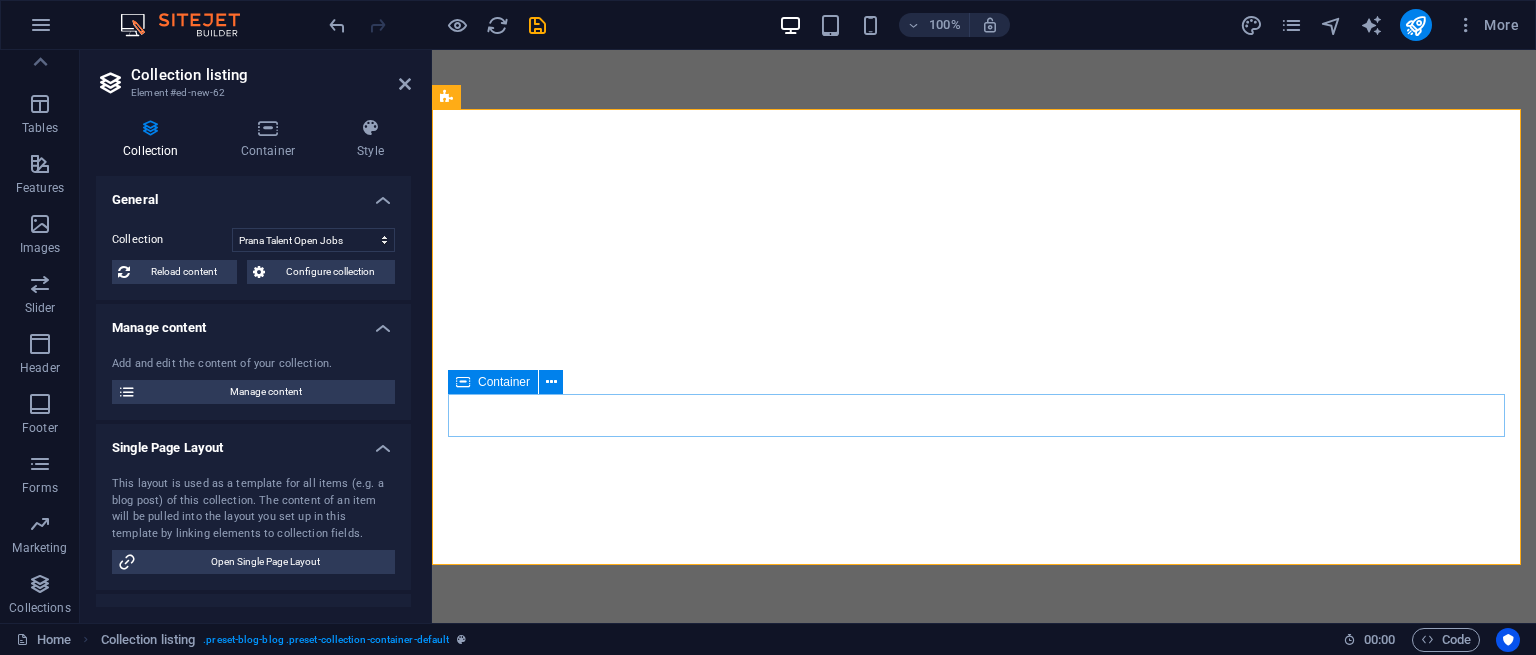 select on "createdAt_DESC" 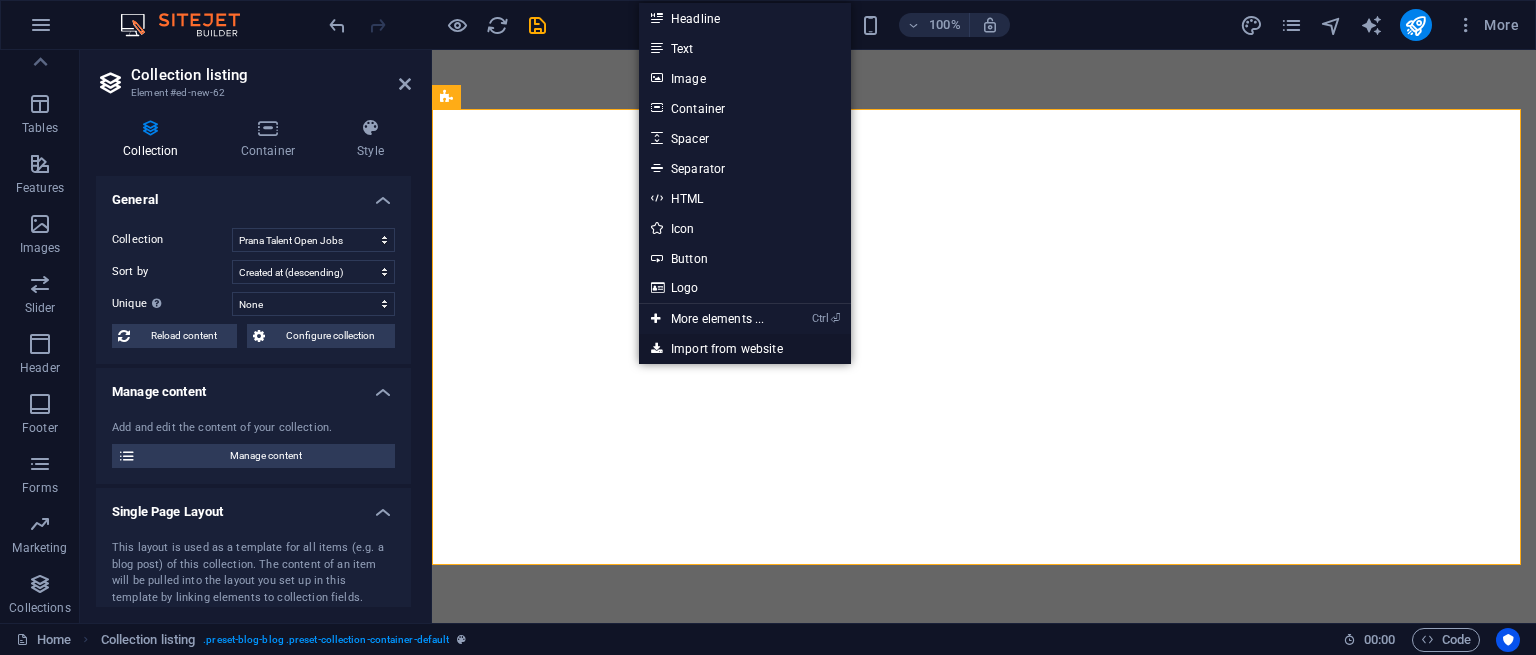 click on "Import from website" at bounding box center [745, 349] 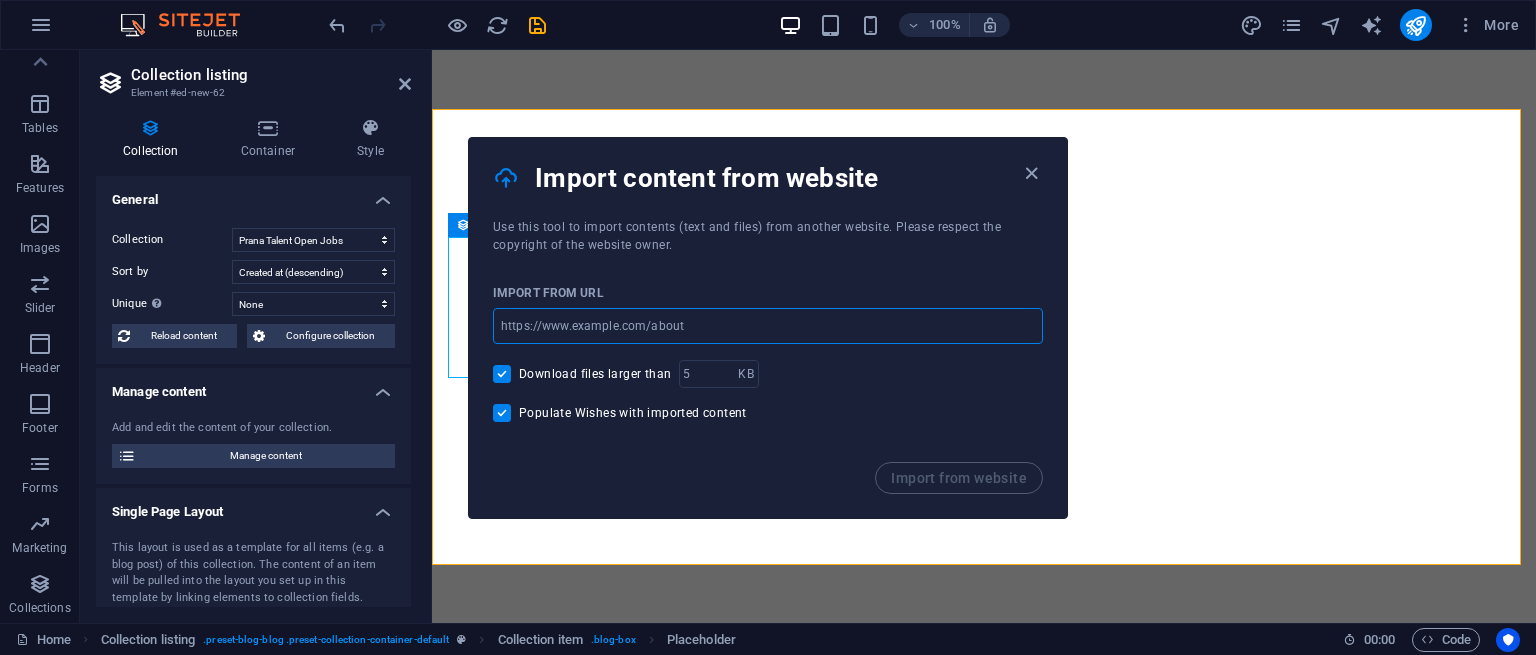 click at bounding box center [768, 326] 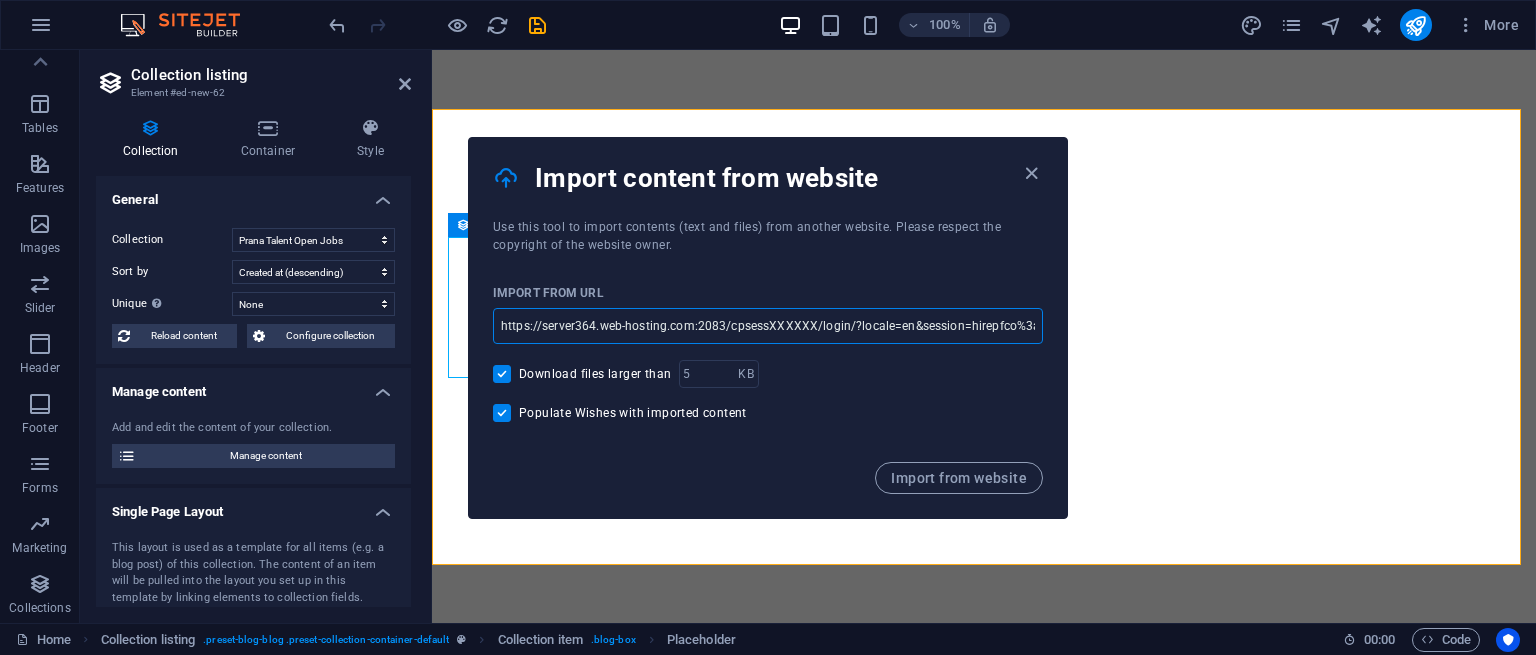 scroll, scrollTop: 0, scrollLeft: 784, axis: horizontal 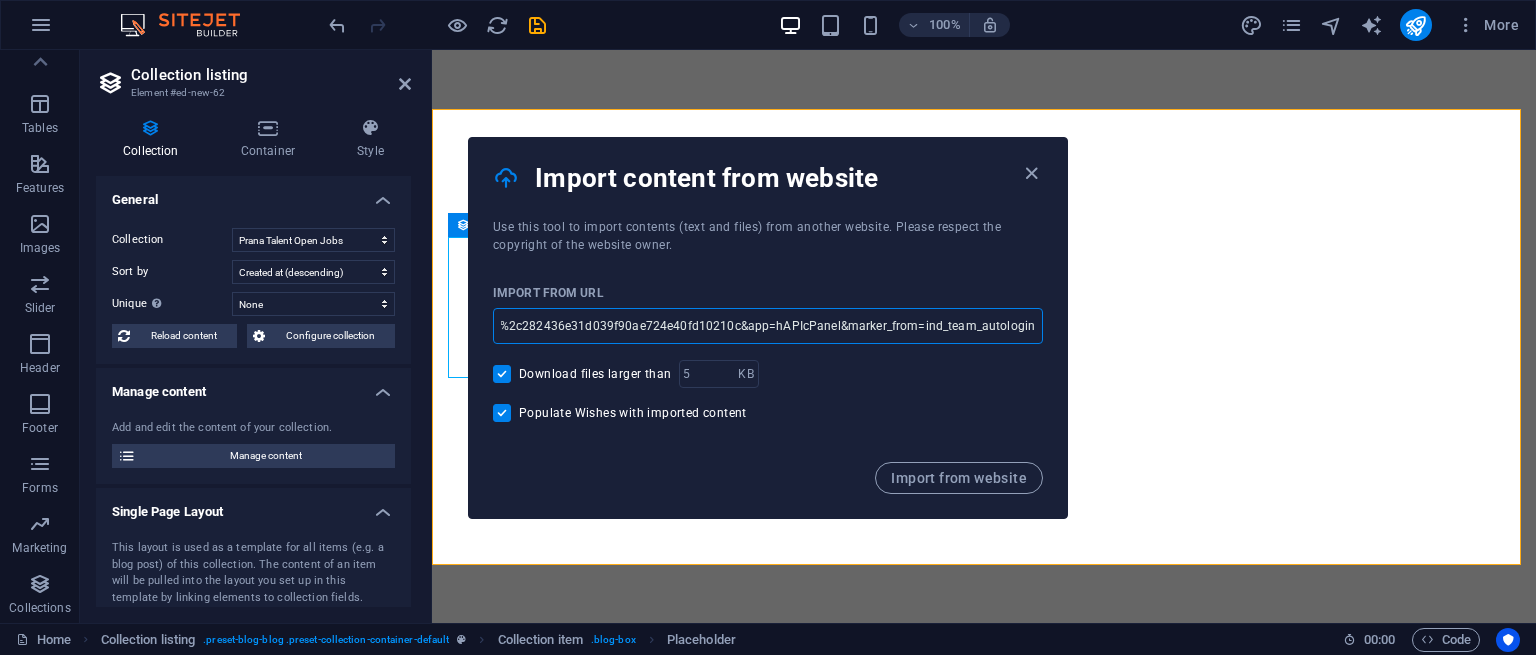 type on "https://server364.web-hosting.com:2083/cpsessXXXXXX/login/?locale=en&session=hirepfco%3a6ew28Ab5DILlF0ud%3acreate_user_session%2c282436e31d039f90ae724e40fd10210c&app=hAPIcPanel&marker_from=ind_team_autologin" 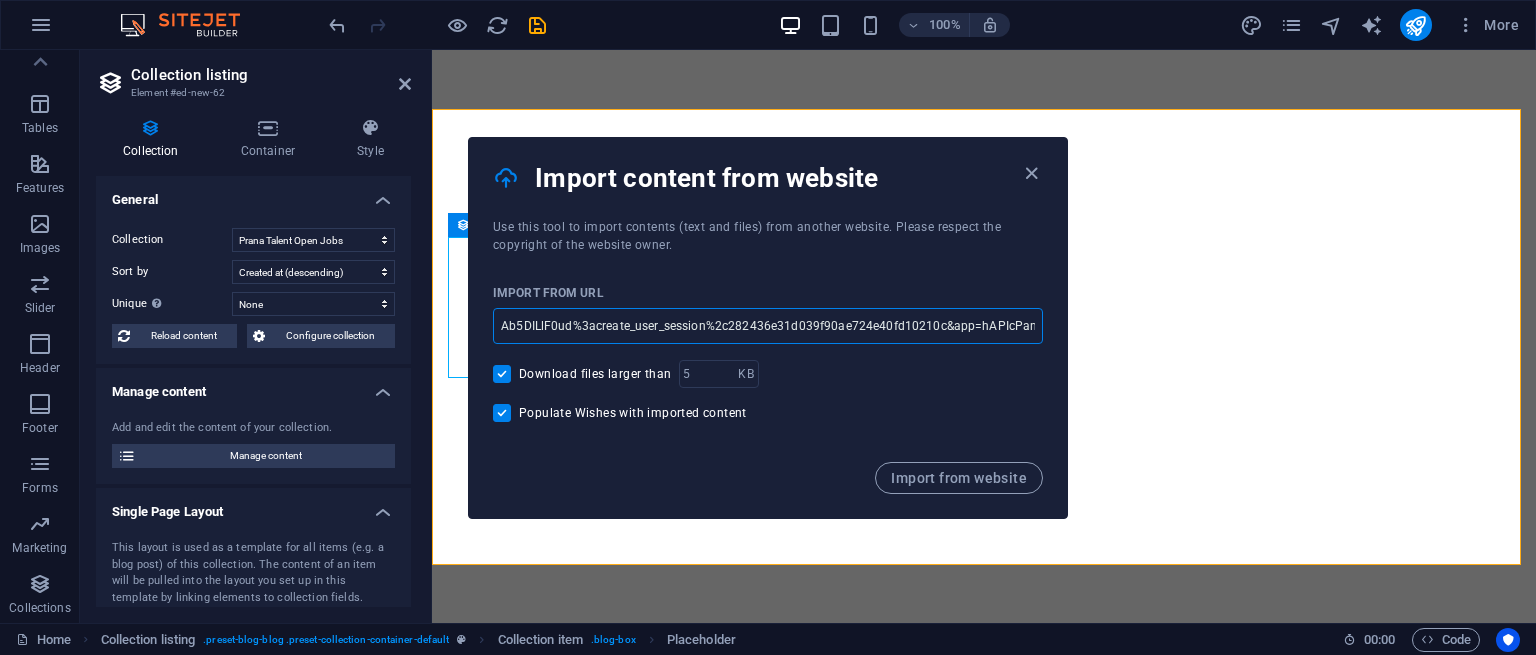 scroll, scrollTop: 0, scrollLeft: 784, axis: horizontal 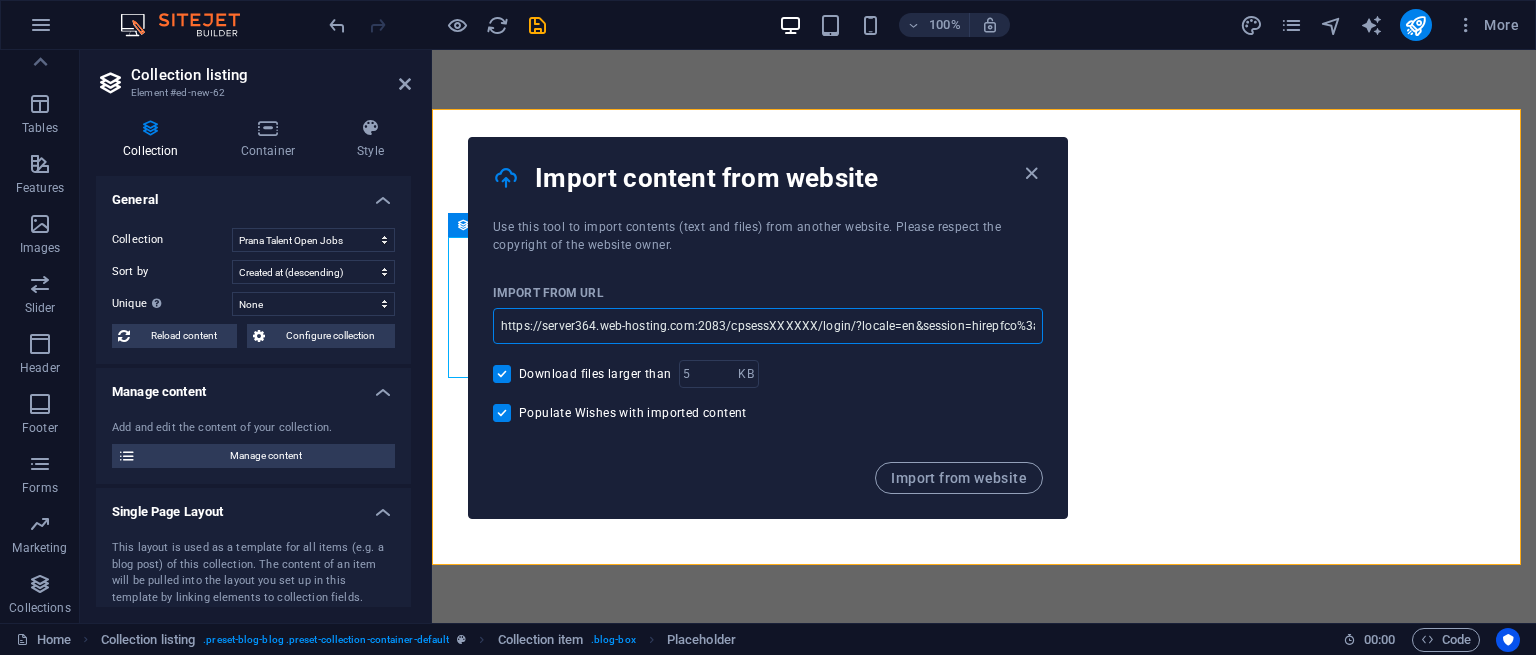 click on "https://server364.web-hosting.com:2083/cpsessXXXXXX/login/?locale=en&session=hirepfco%3a6ew28Ab5DILlF0ud%3acreate_user_session%2c282436e31d039f90ae724e40fd10210c&app=hAPIcPanel&marker_from=ind_team_autologin" at bounding box center (768, 326) 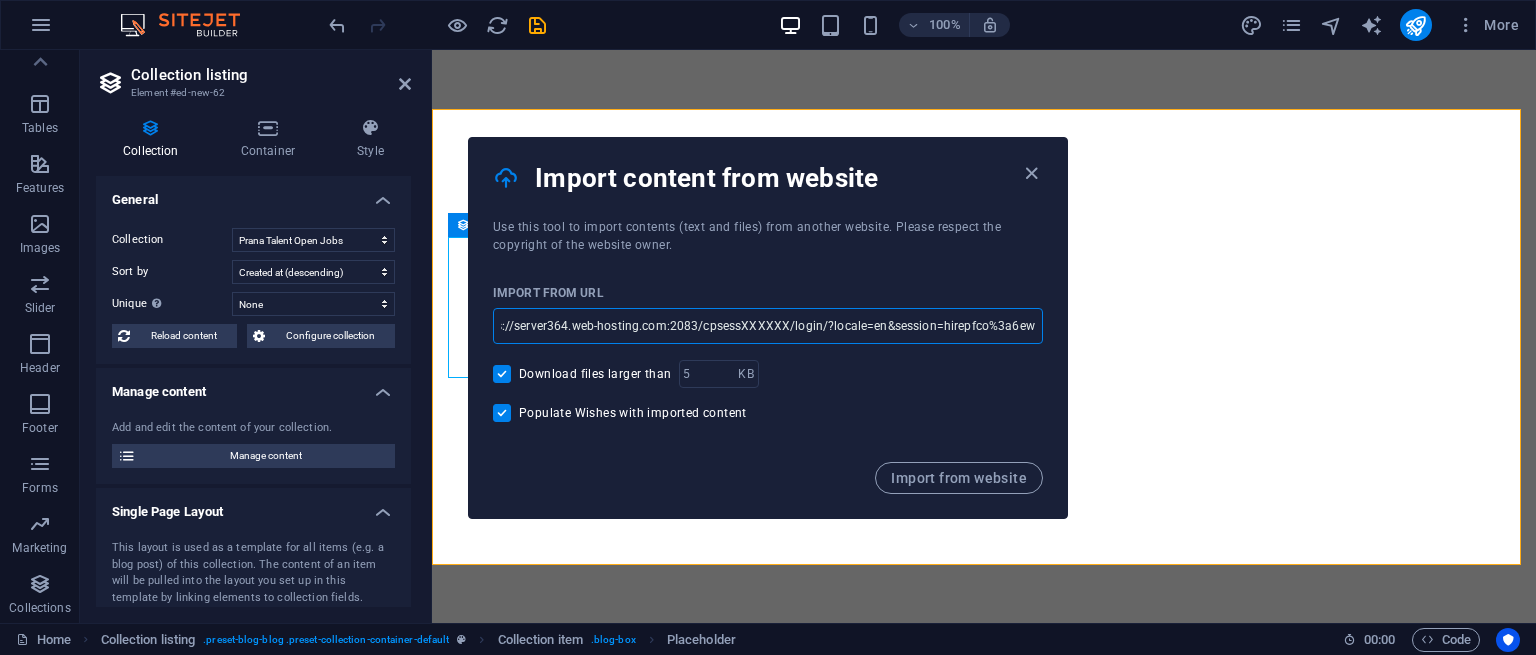 scroll, scrollTop: 0, scrollLeft: 51, axis: horizontal 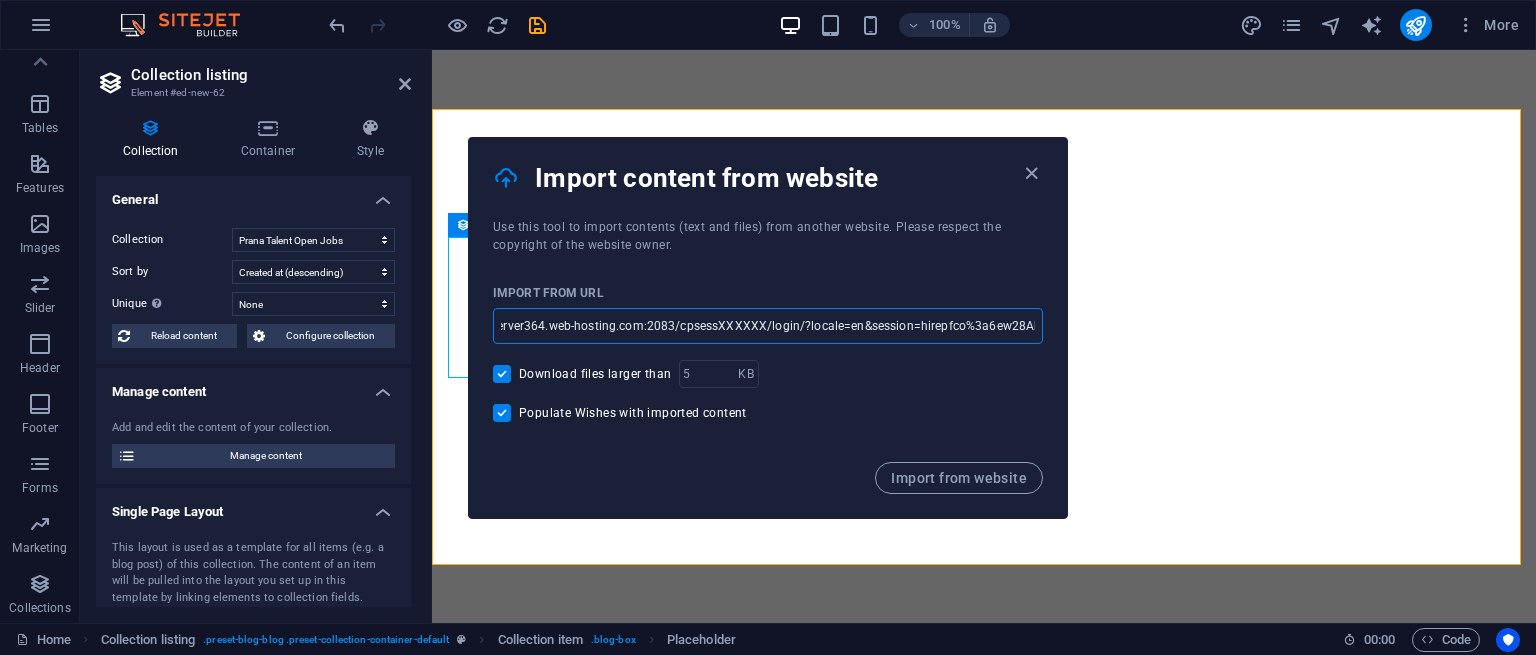 drag, startPoint x: 514, startPoint y: 324, endPoint x: 827, endPoint y: 321, distance: 313.01437 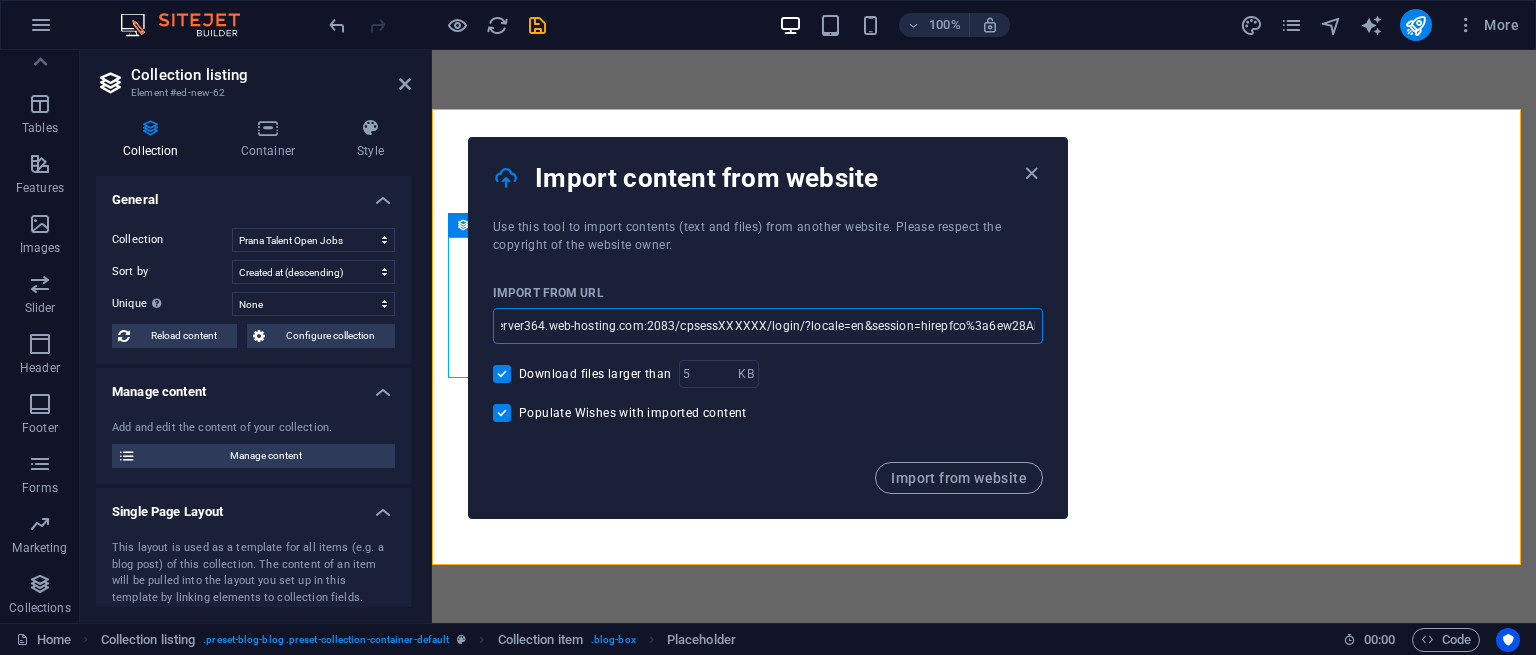 click on "https://server364.web-hosting.com:2083/cpsessXXXXXX/login/?locale=en&session=hirepfco%3a6ew28Ab5DILlF0ud%3acreate_user_session%2c282436e31d039f90ae724e40fd10210c&app=hAPIcPanel&marker_from=ind_team_autologin" at bounding box center (768, 326) 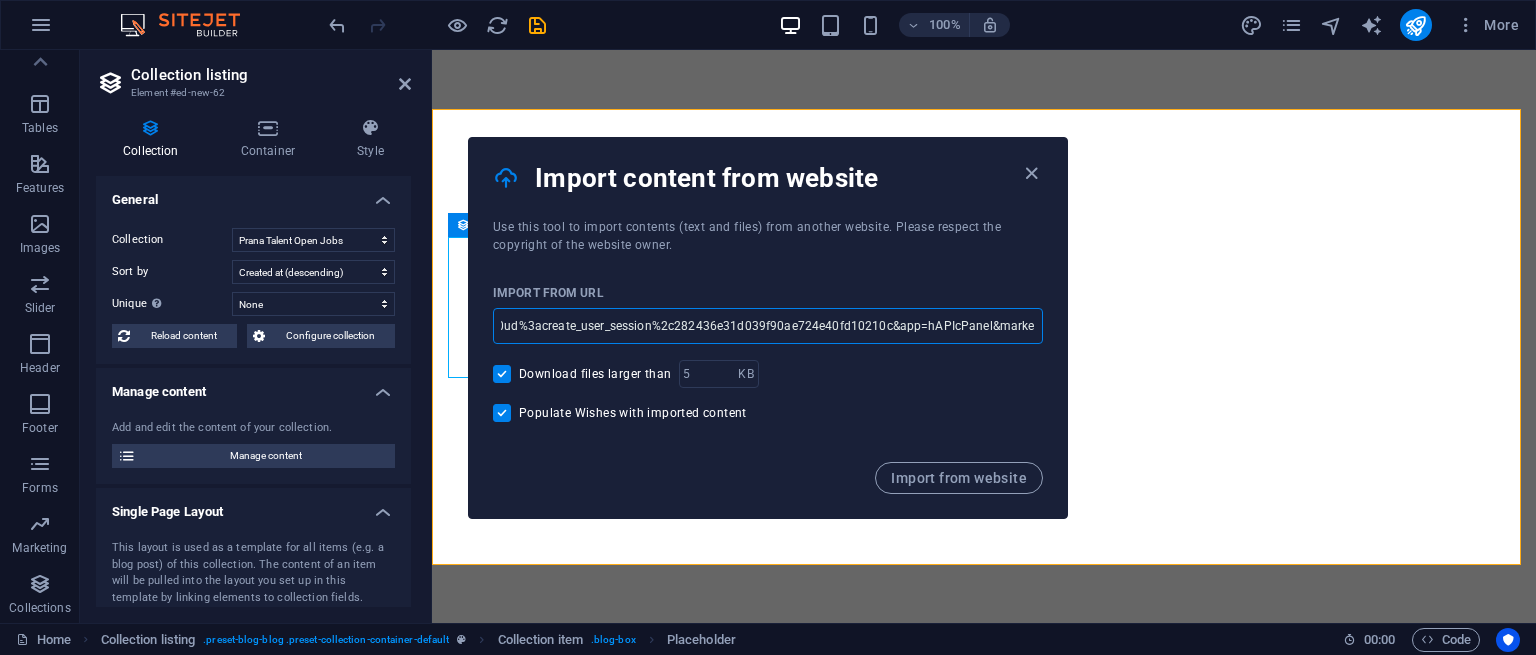 scroll, scrollTop: 0, scrollLeft: 632, axis: horizontal 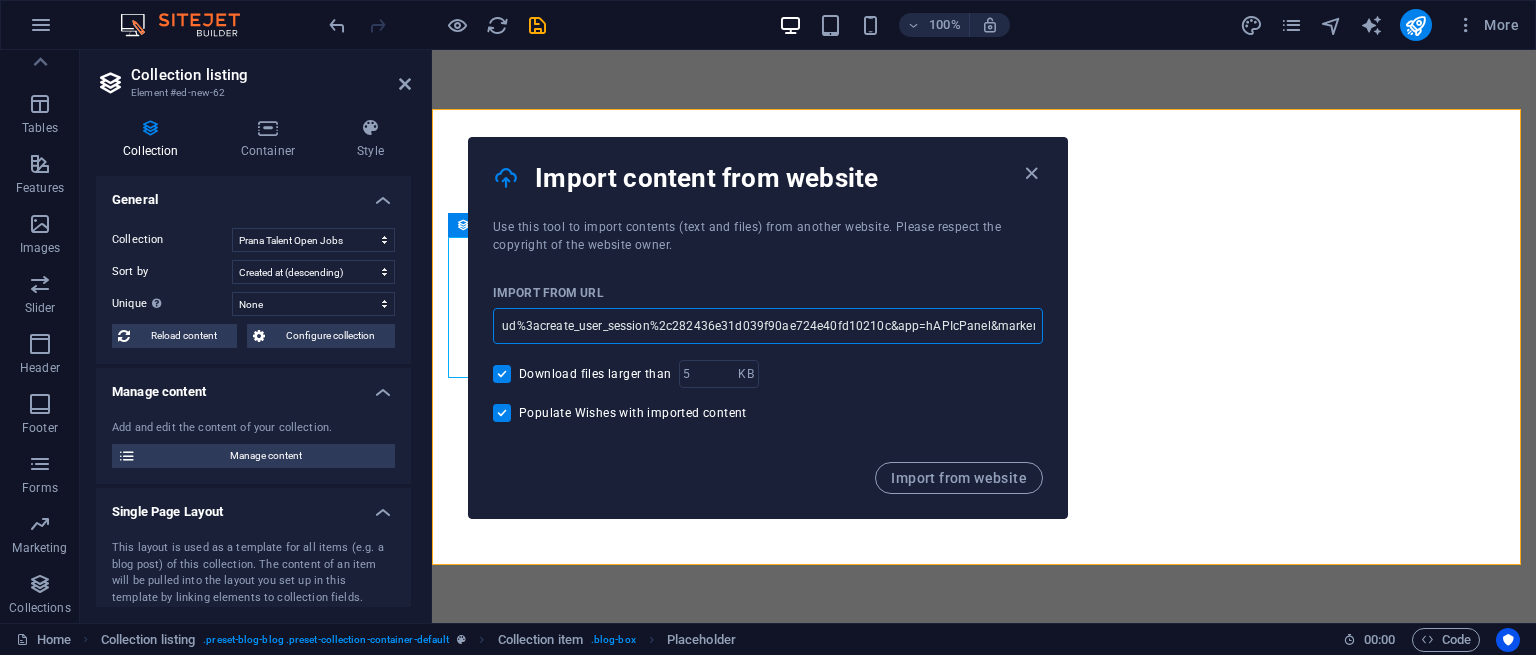 drag, startPoint x: 1022, startPoint y: 325, endPoint x: 708, endPoint y: 323, distance: 314.00638 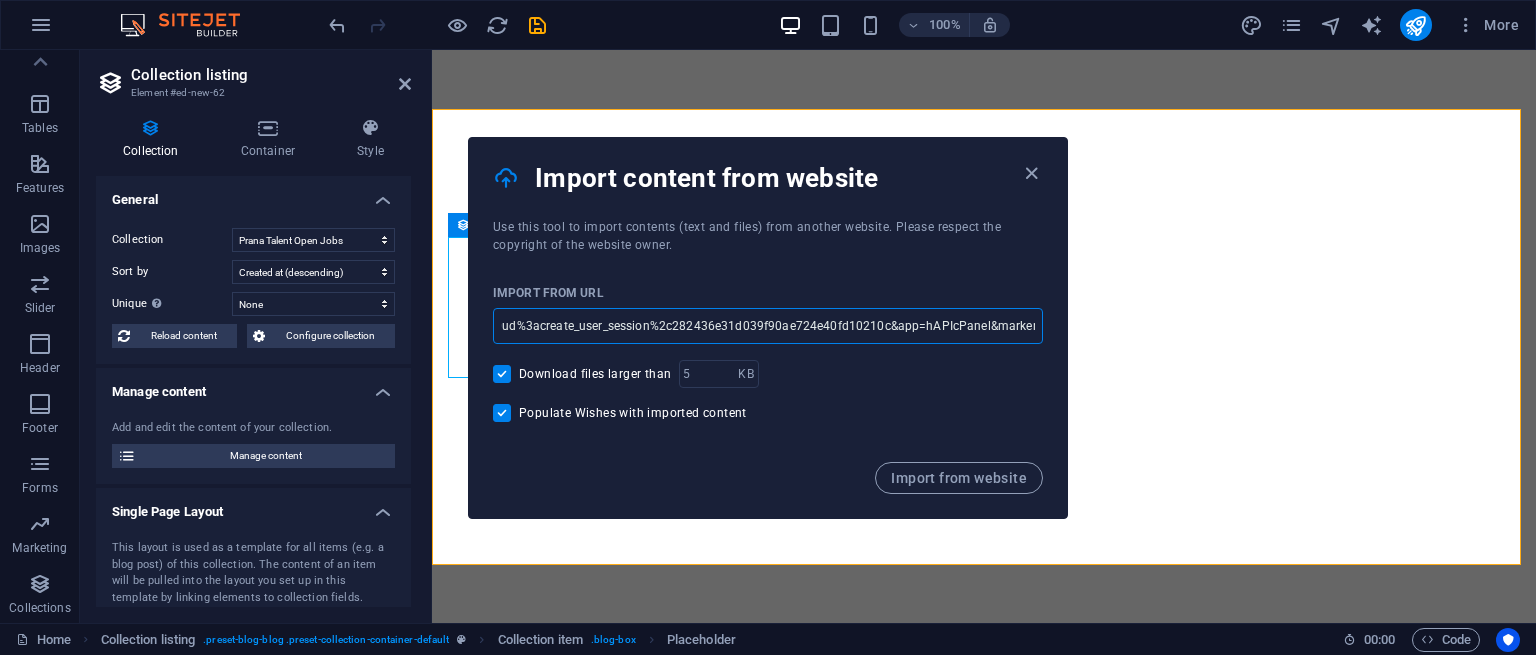 click on "https://server364.web-hosting.com:2083/cpsessXXXXXX/login/?locale=en&session=hirepfco%3a6ew28Ab5DILlF0ud%3acreate_user_session%2c282436e31d039f90ae724e40fd10210c&app=hAPIcPanel&marker_from=ind_team_autologin" at bounding box center [768, 326] 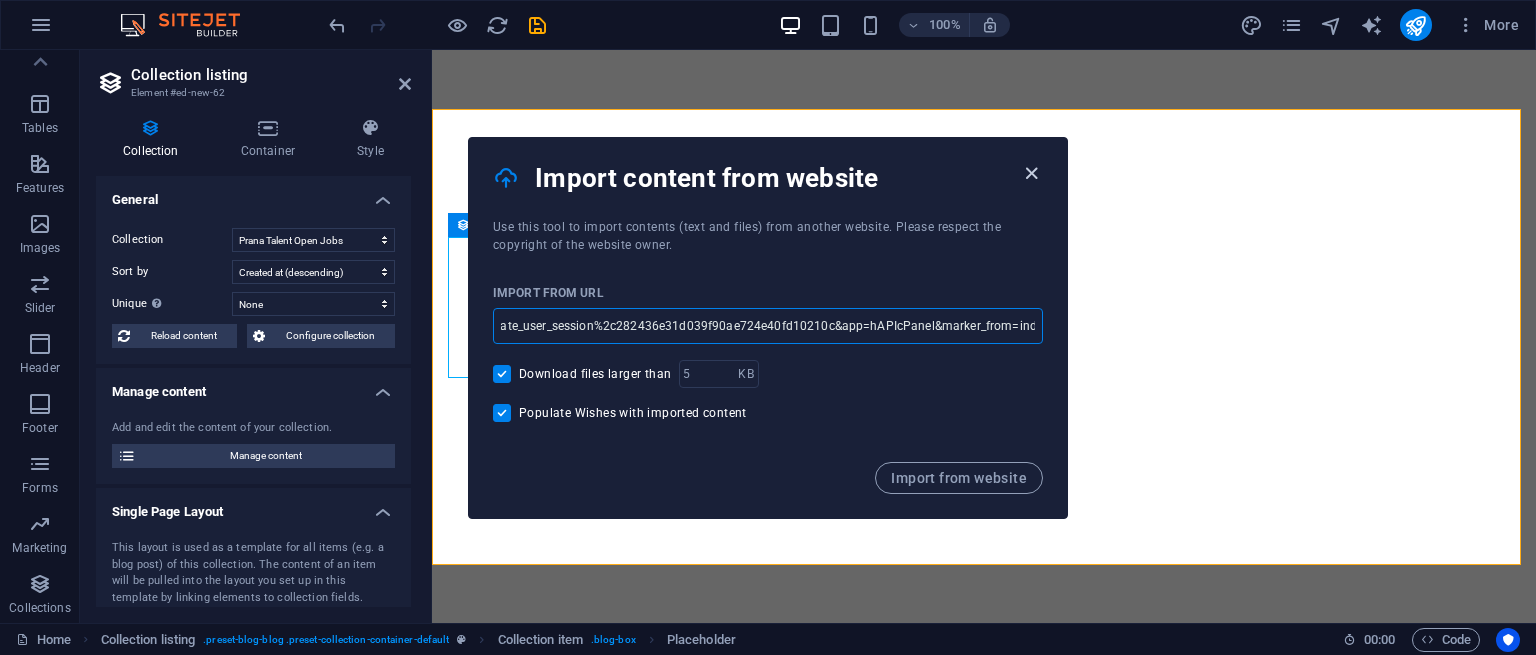 scroll, scrollTop: 0, scrollLeft: 0, axis: both 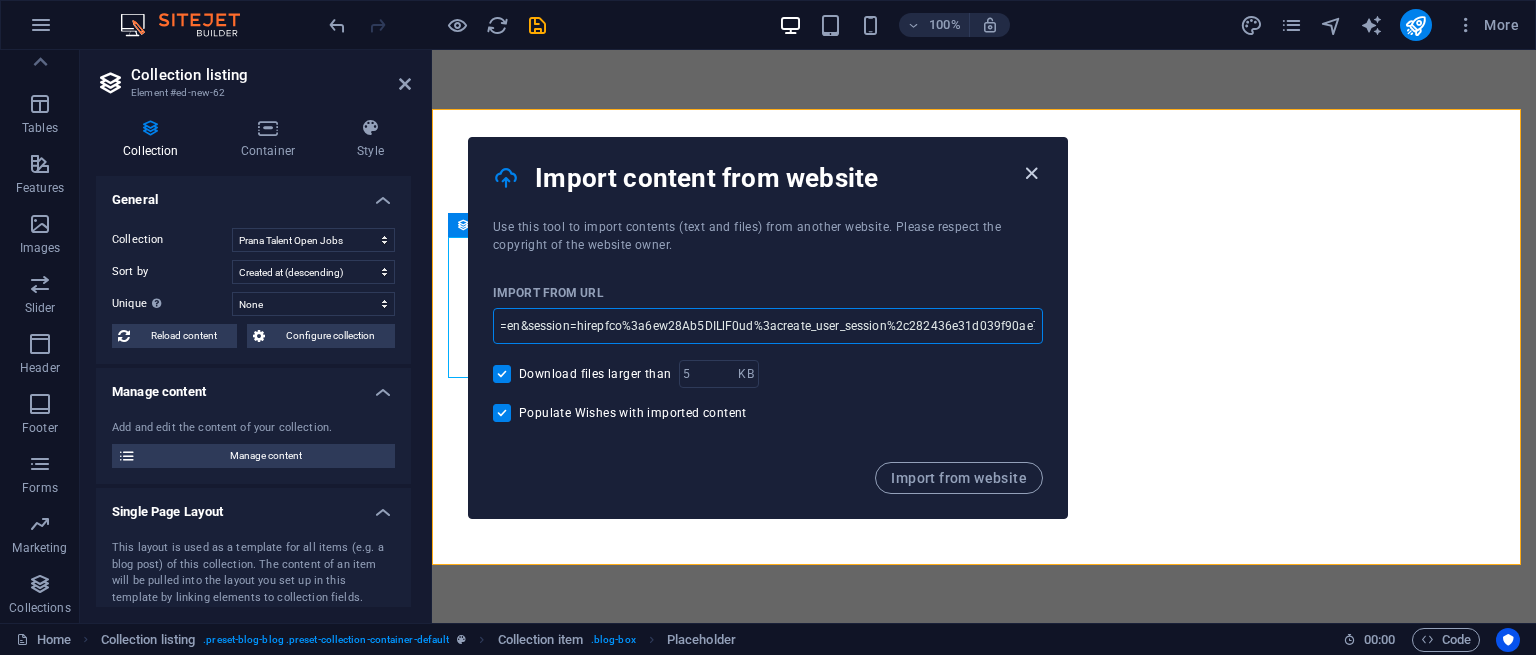 type 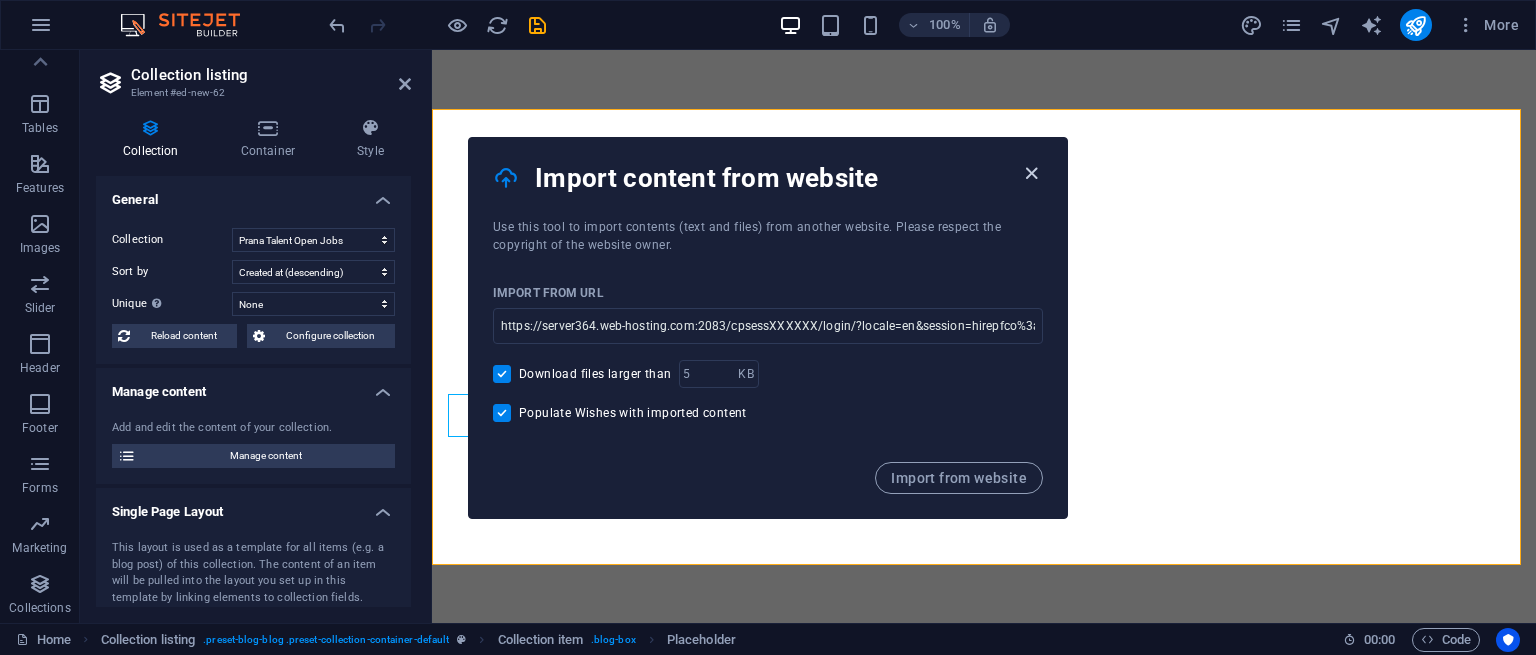 drag, startPoint x: 1023, startPoint y: 175, endPoint x: 1041, endPoint y: 176, distance: 18.027756 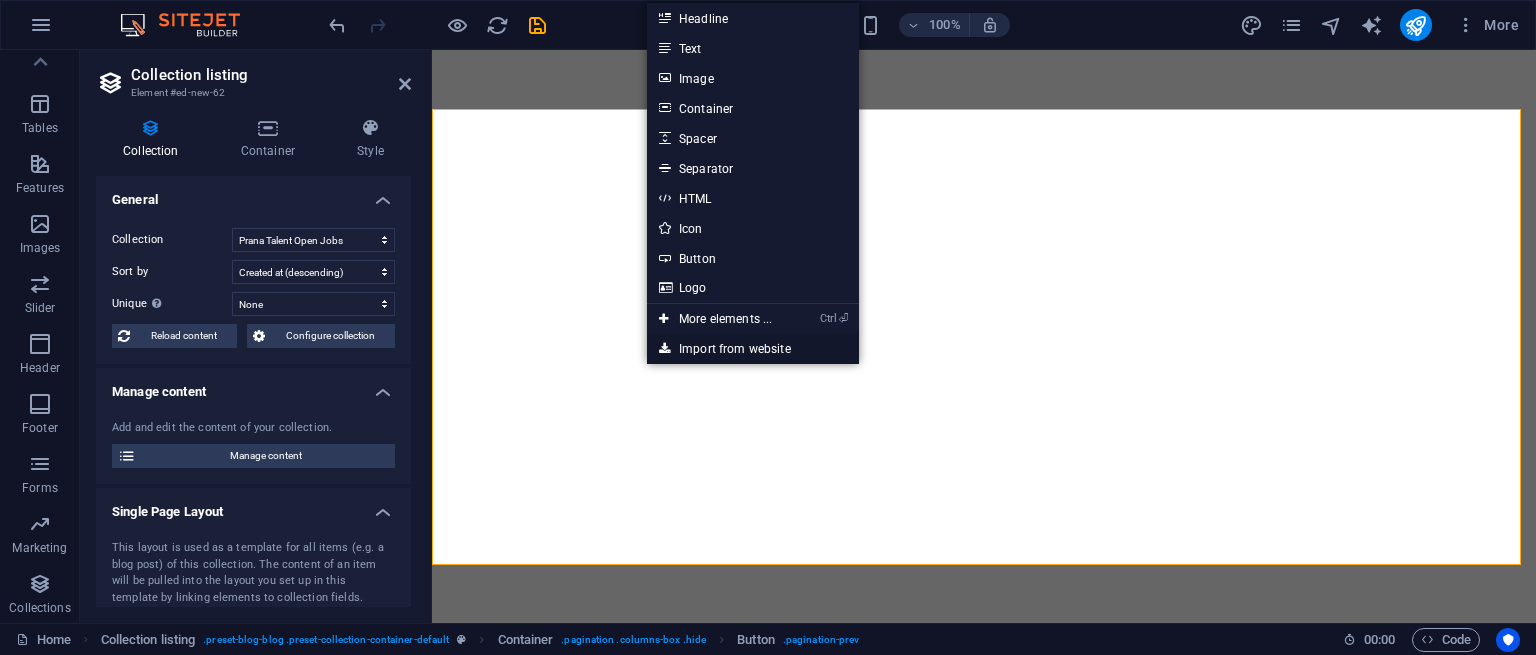 click on "Import from website" at bounding box center (753, 349) 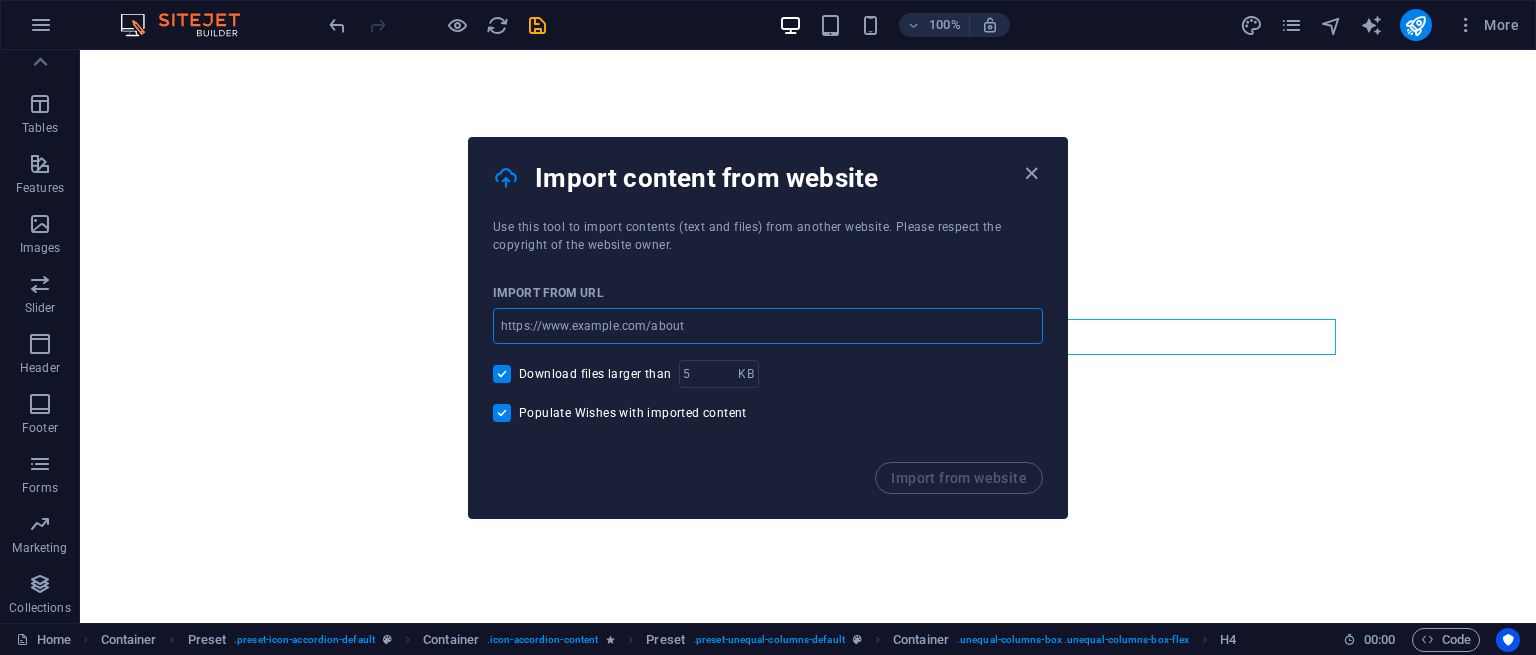 click at bounding box center [768, 326] 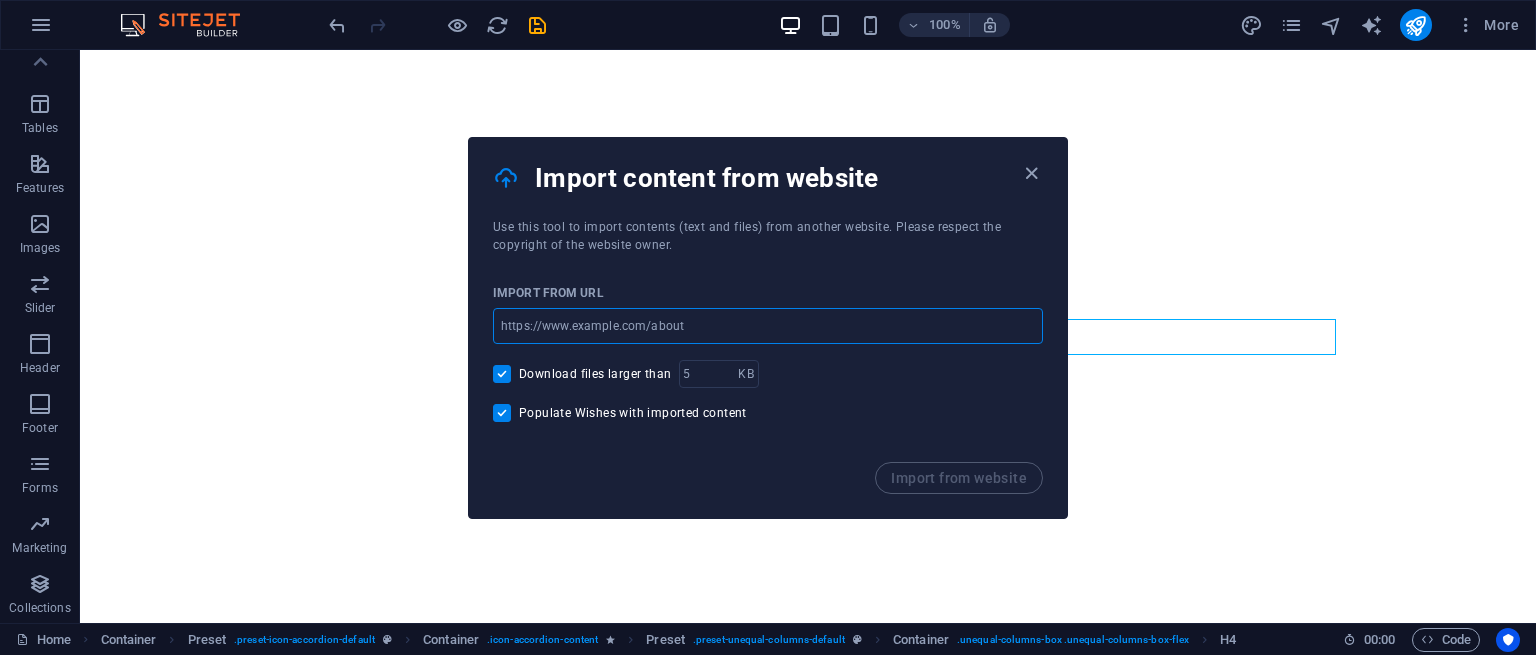 paste on "https://www.pranatalent.me/job-board" 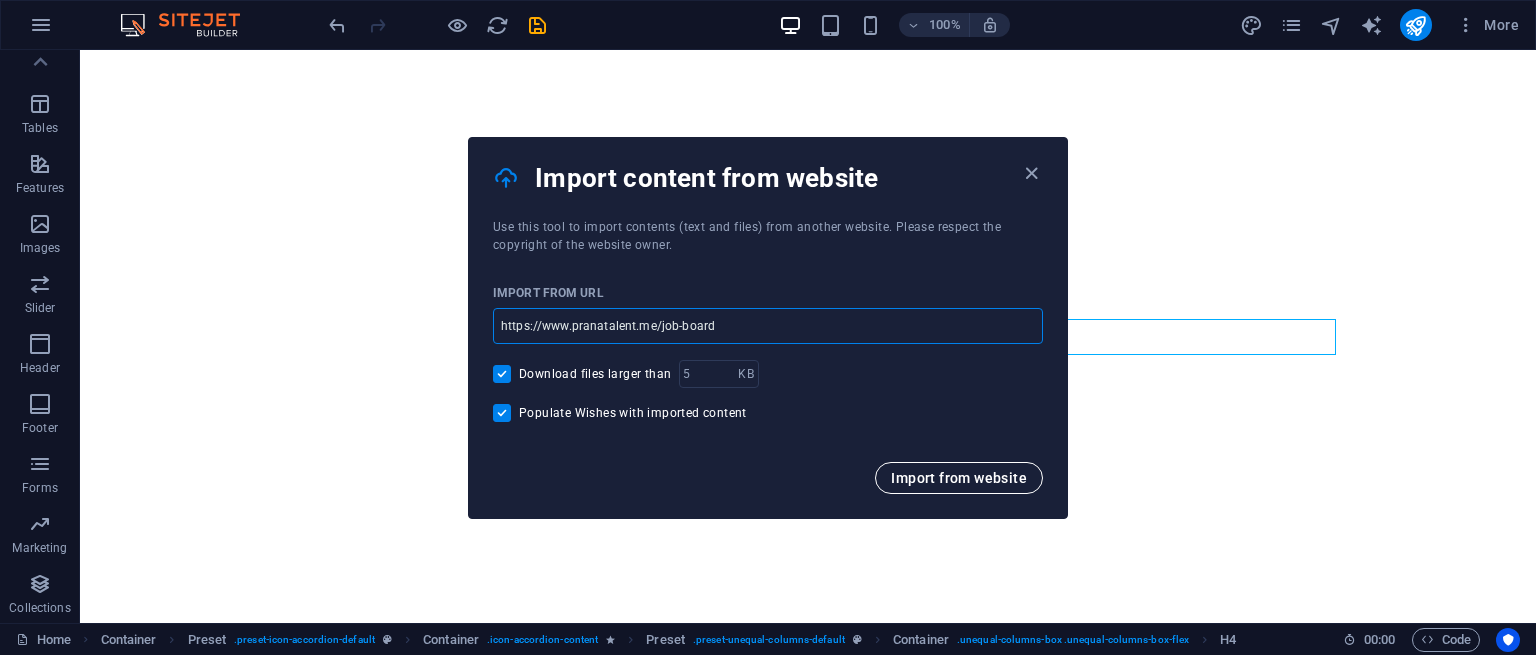 type on "https://www.pranatalent.me/job-board" 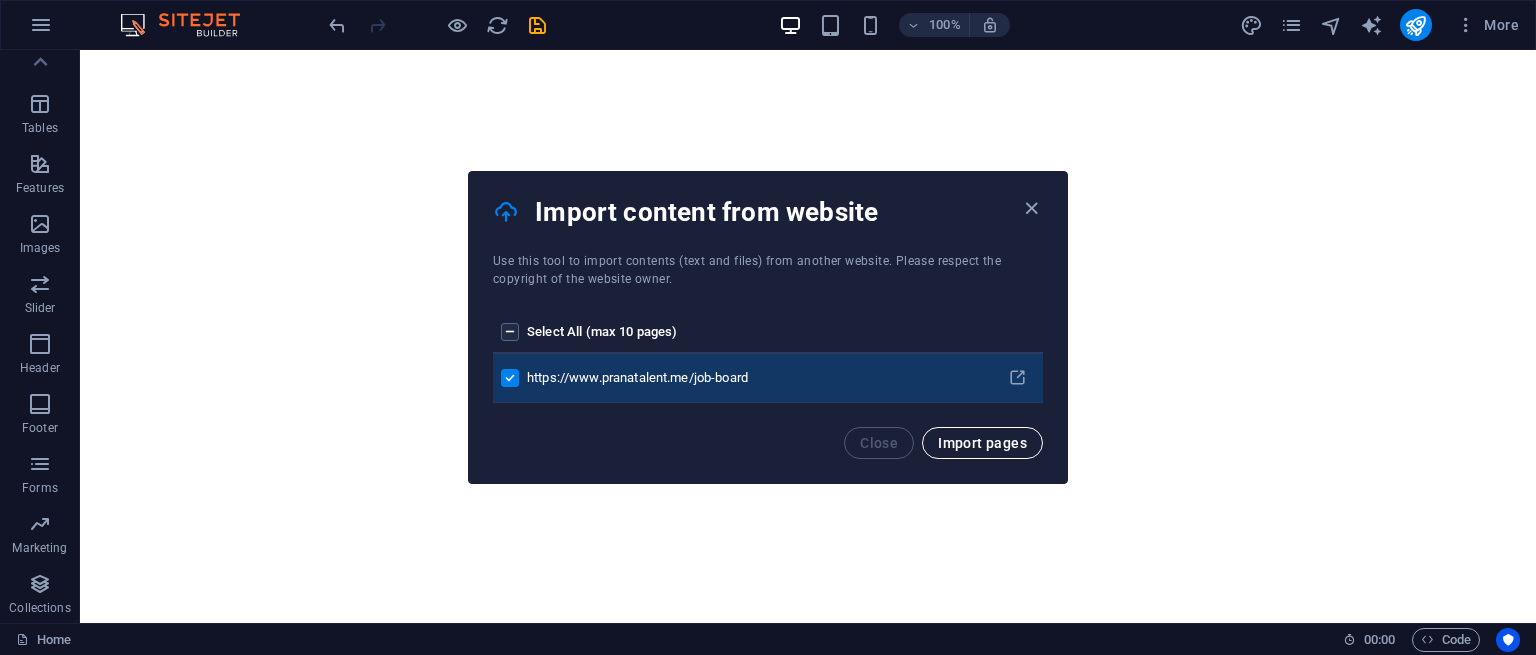 type 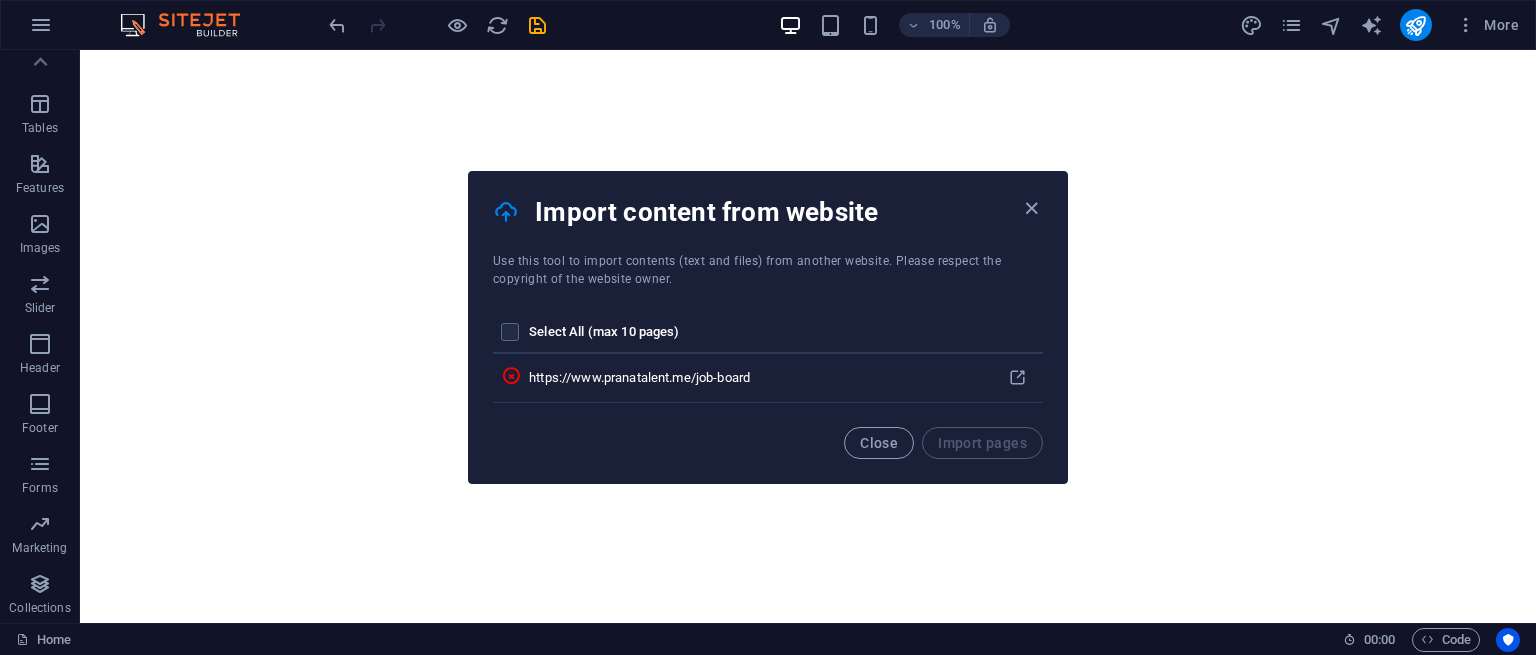 type 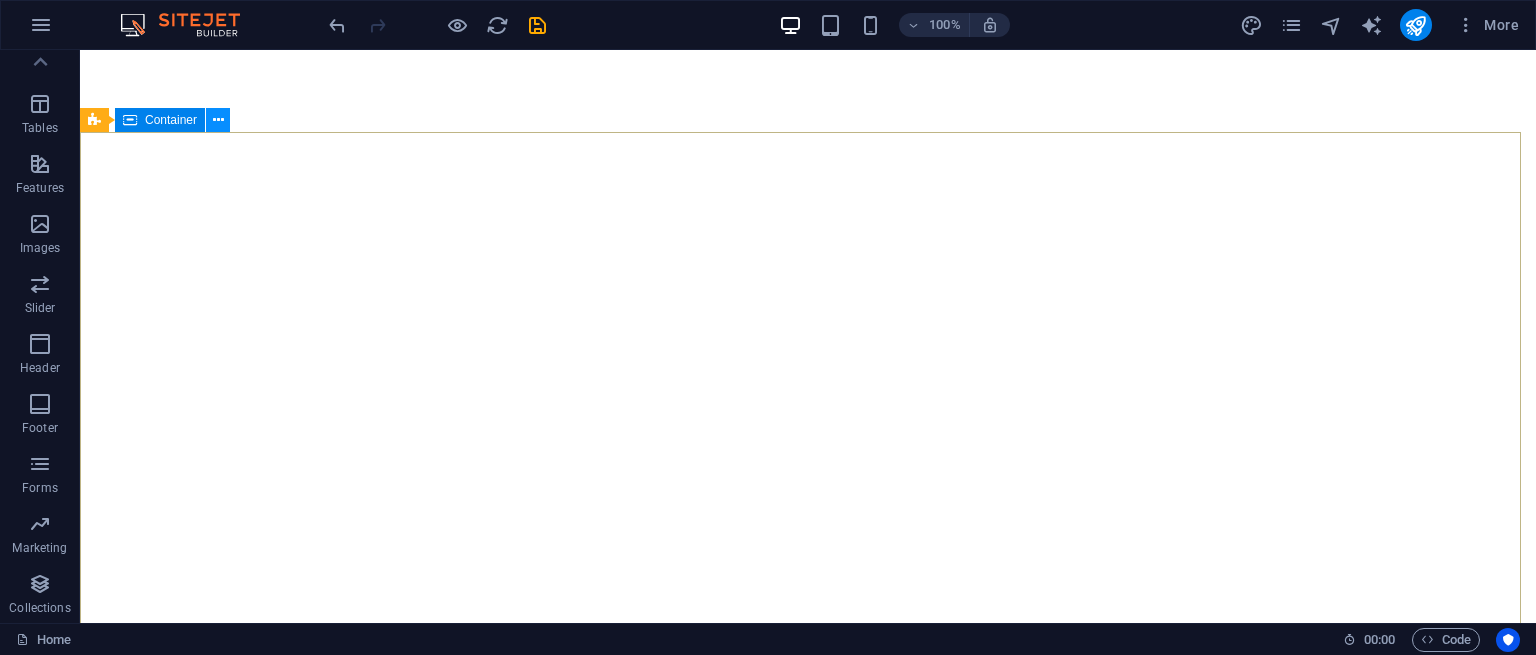 type 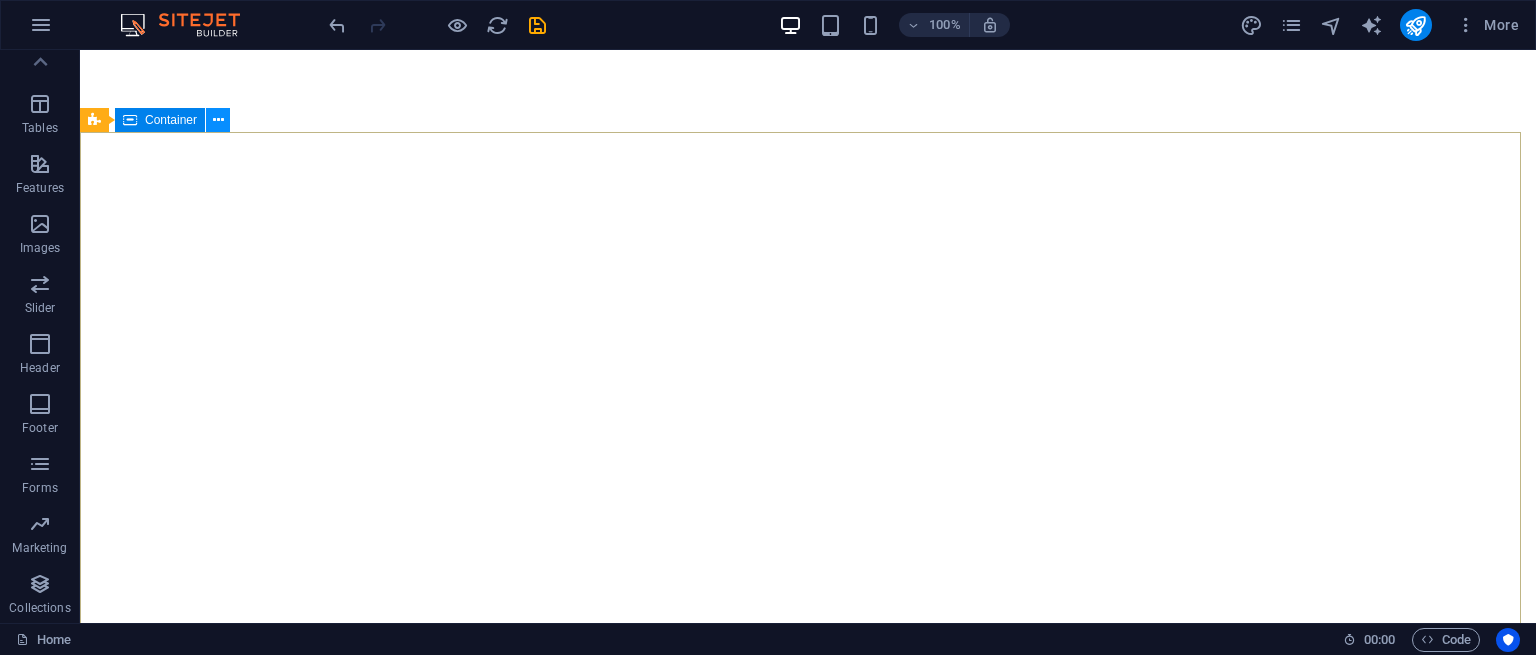 click at bounding box center [218, 120] 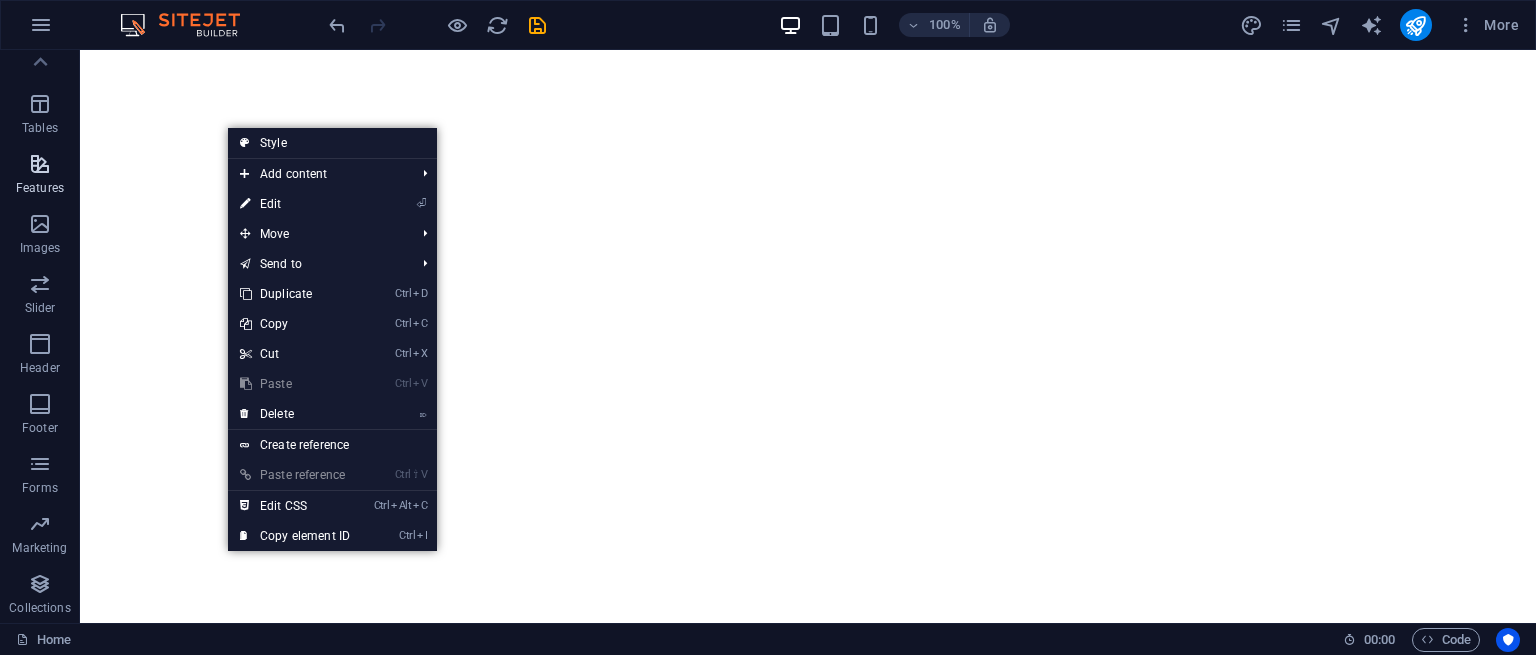 type 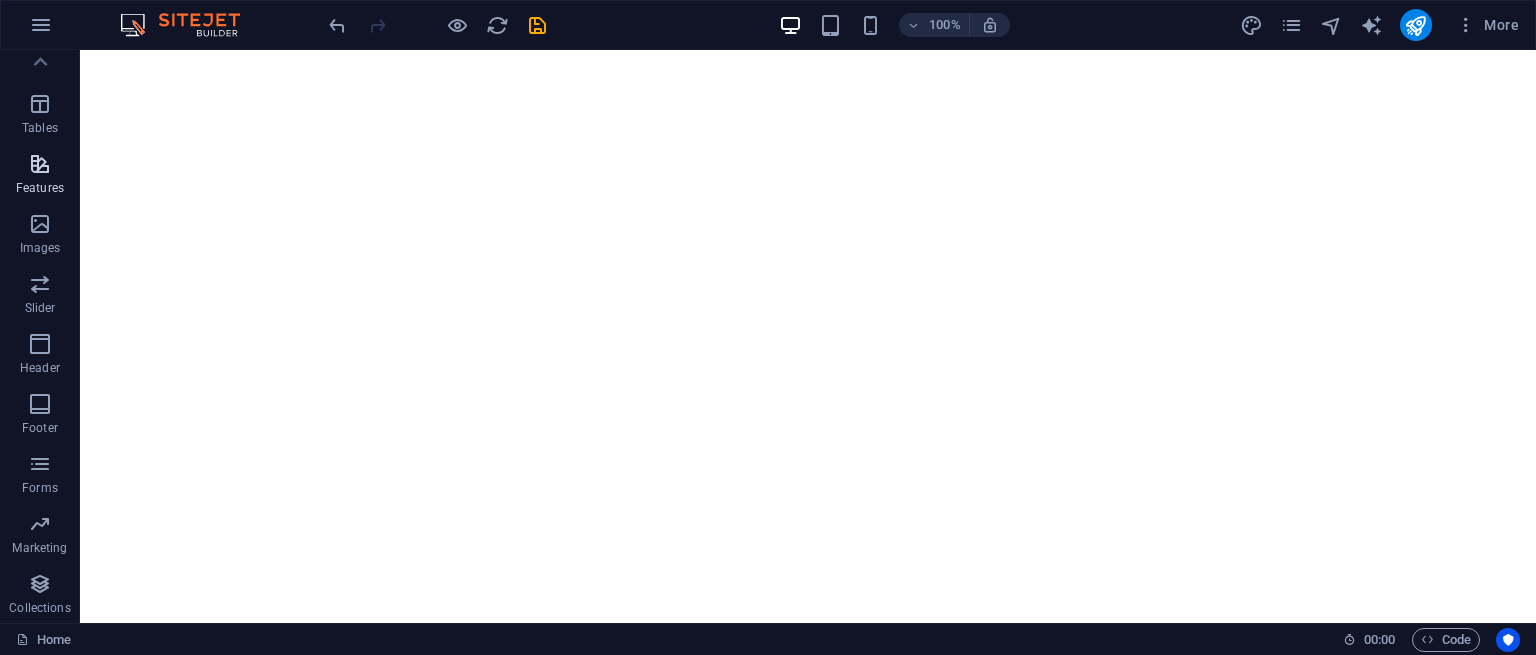 click on "Features" at bounding box center [40, 188] 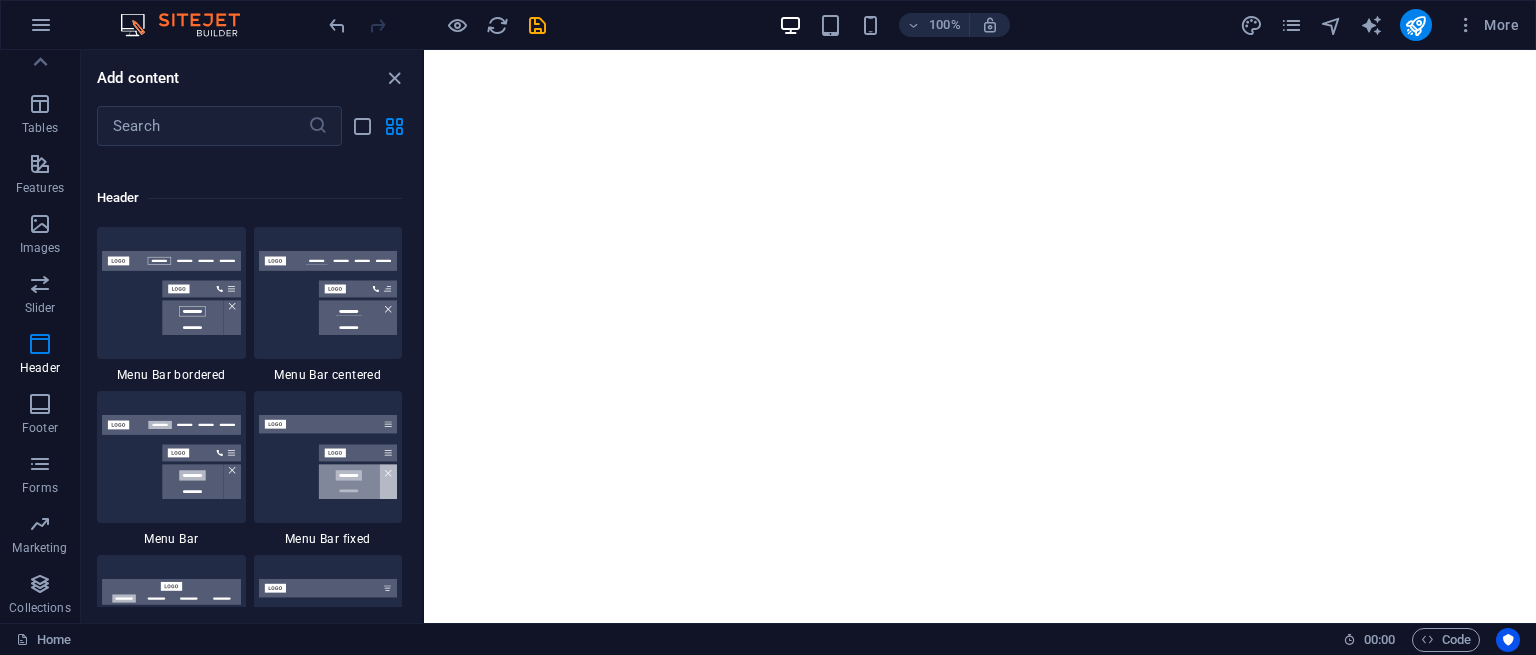 scroll, scrollTop: 12295, scrollLeft: 0, axis: vertical 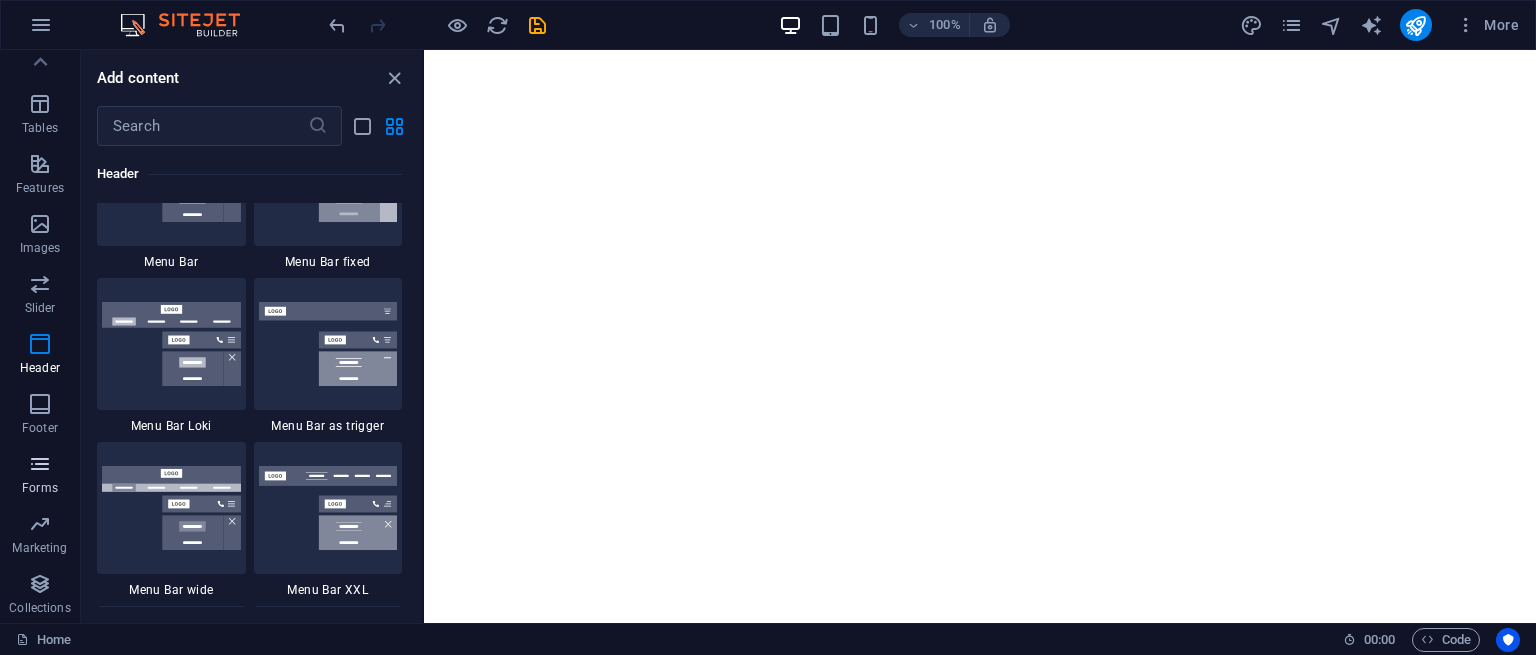 type 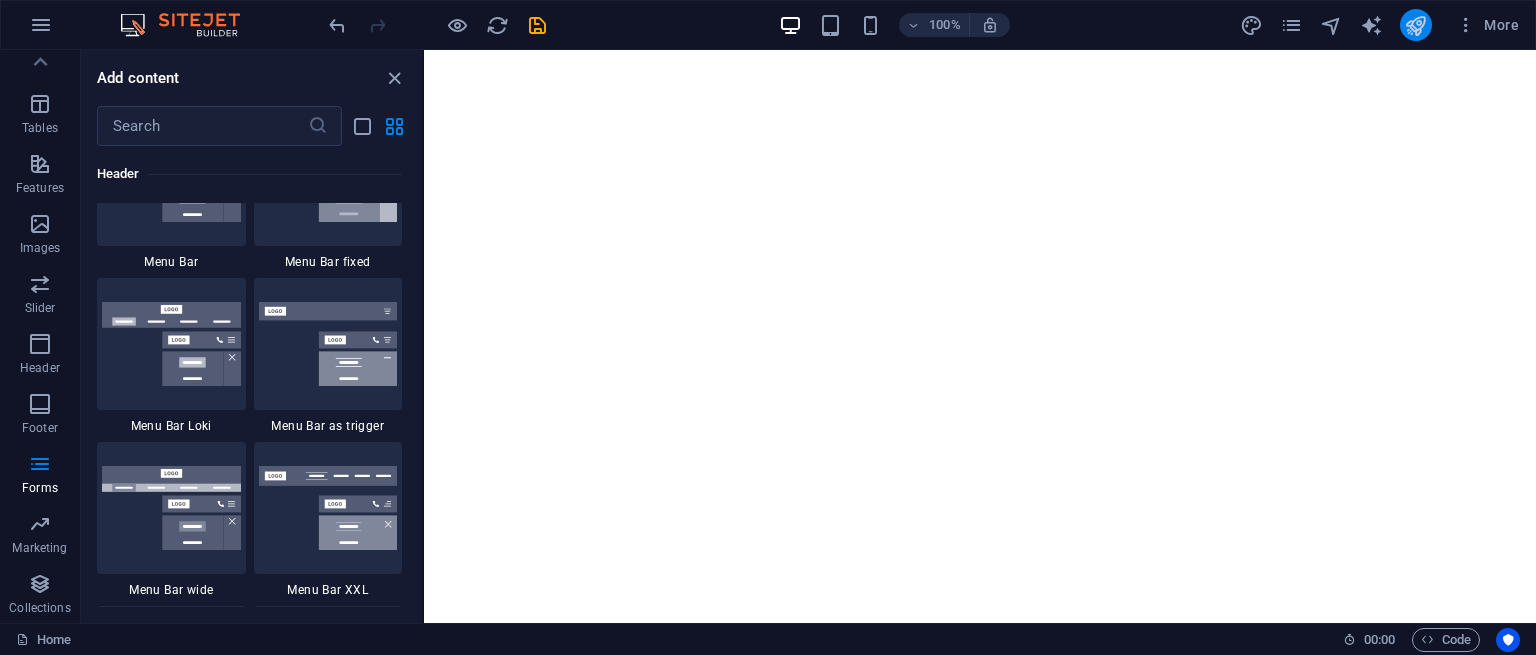type 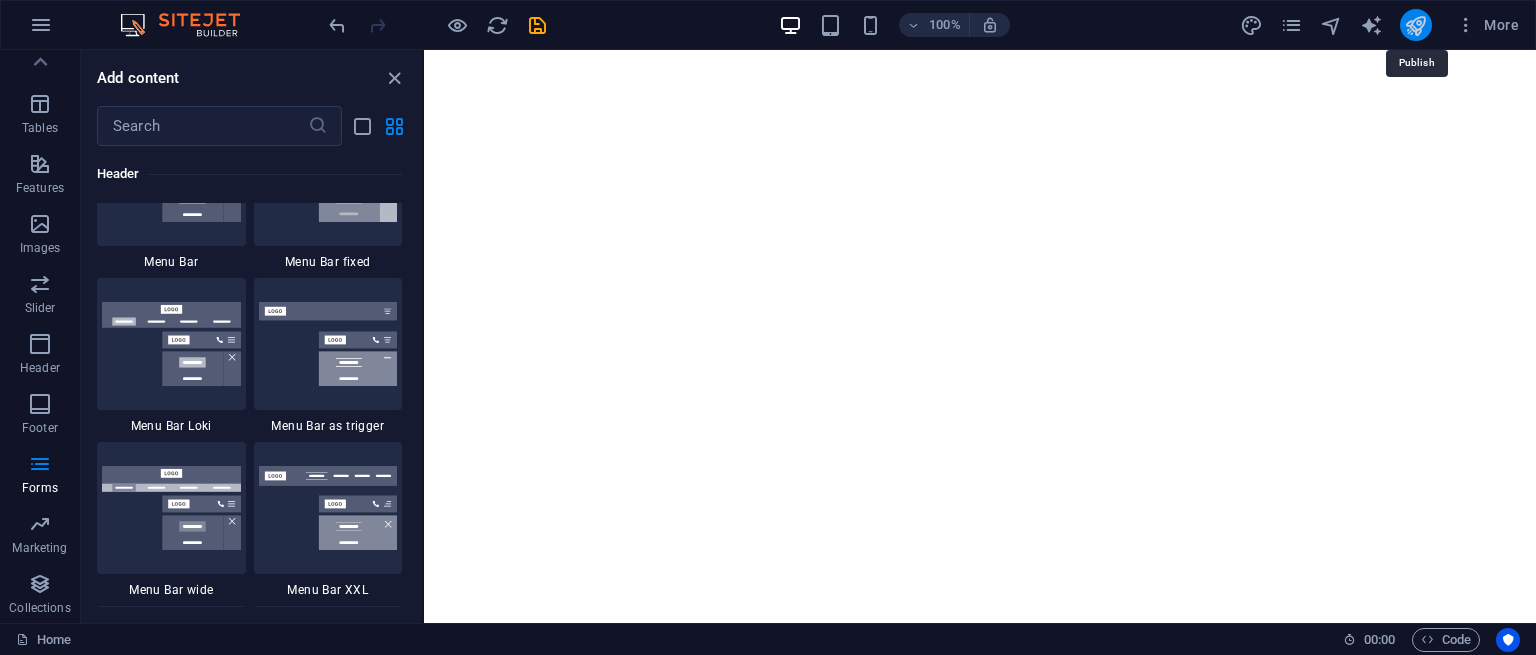 click at bounding box center [1415, 25] 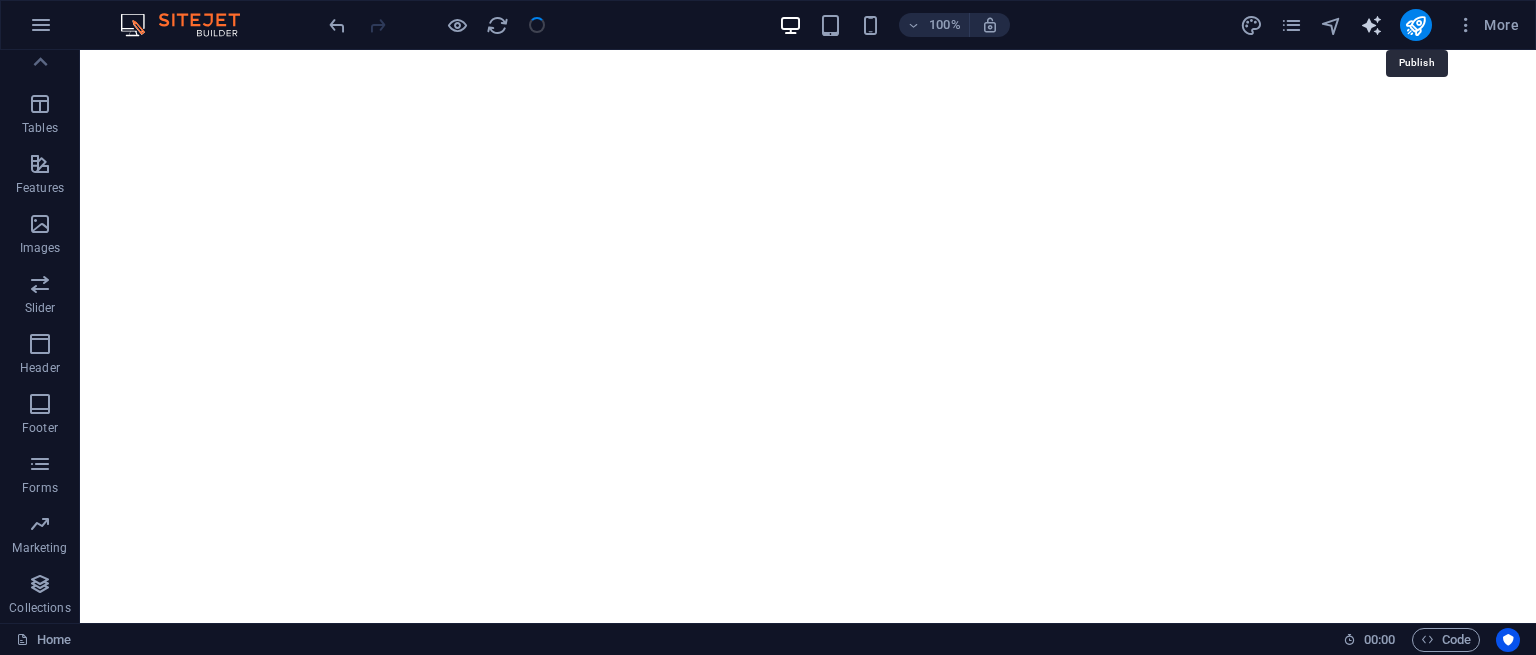 type 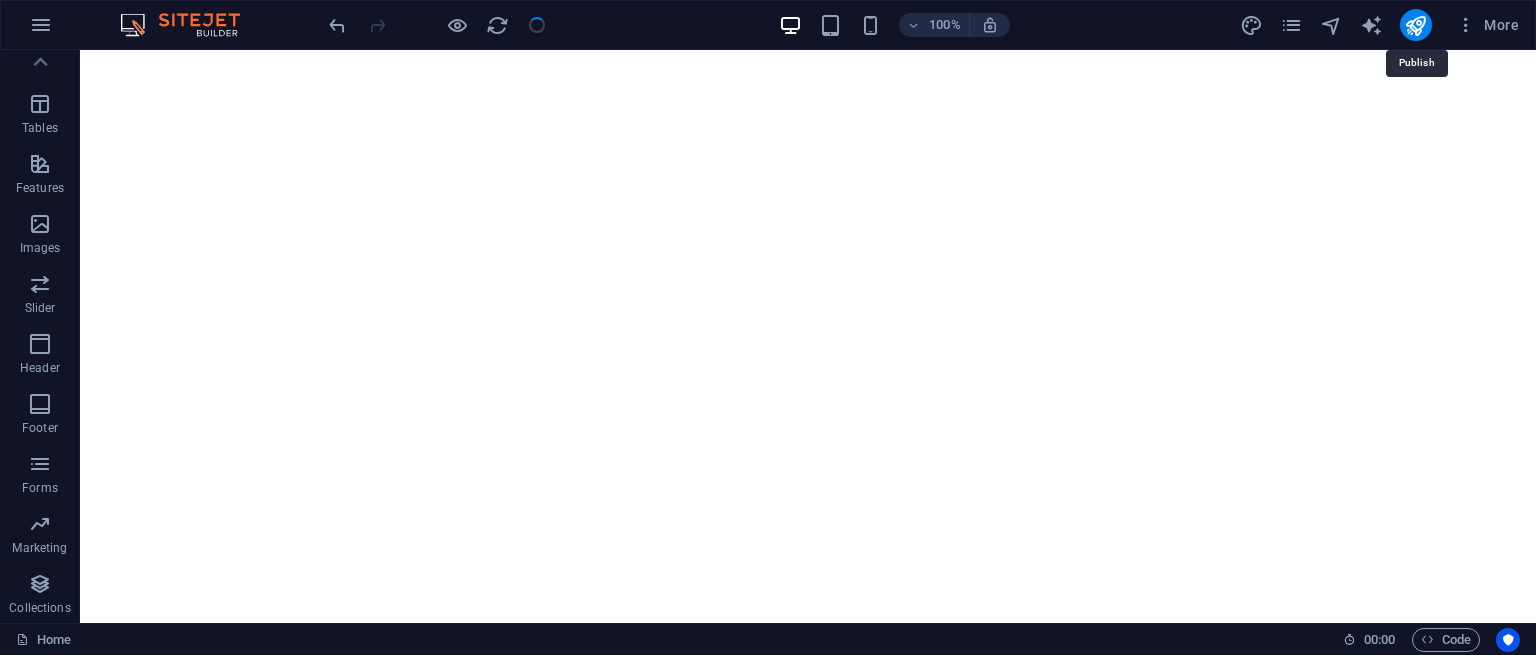 select on "English" 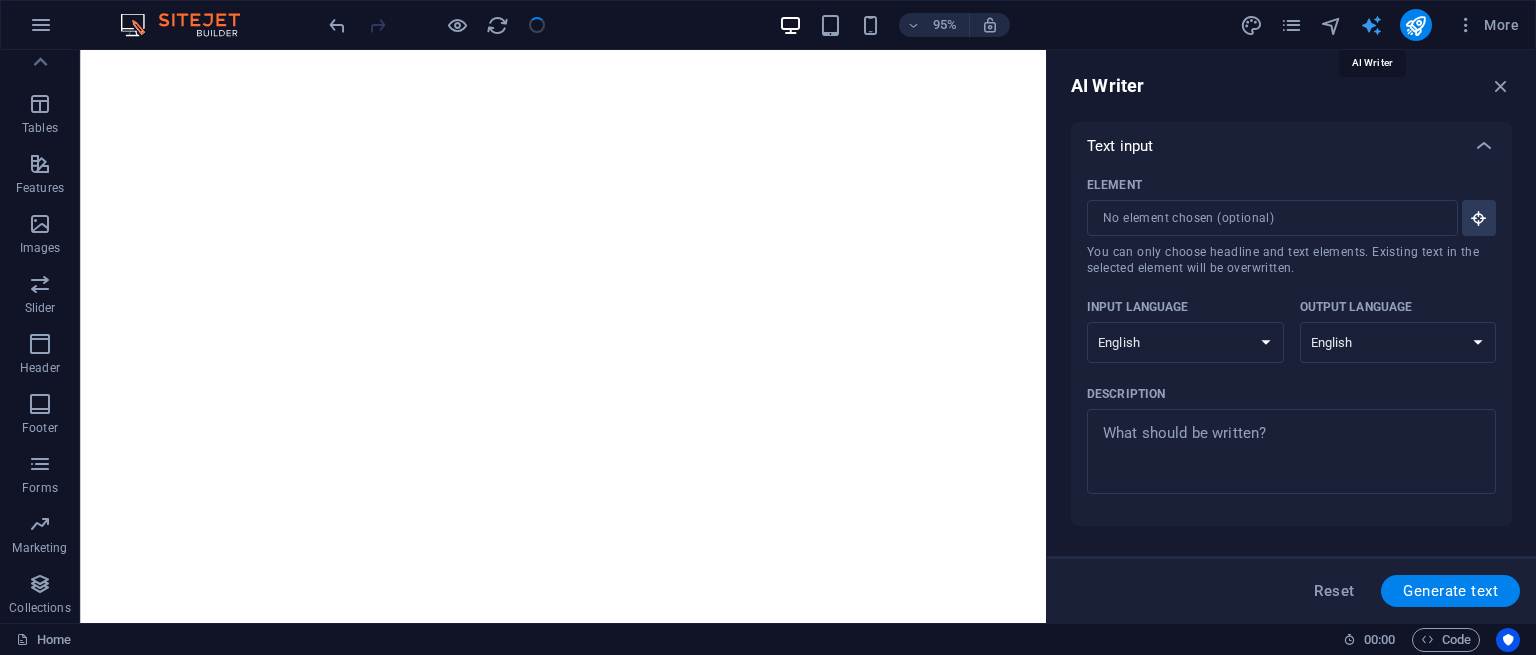 click at bounding box center (1371, 25) 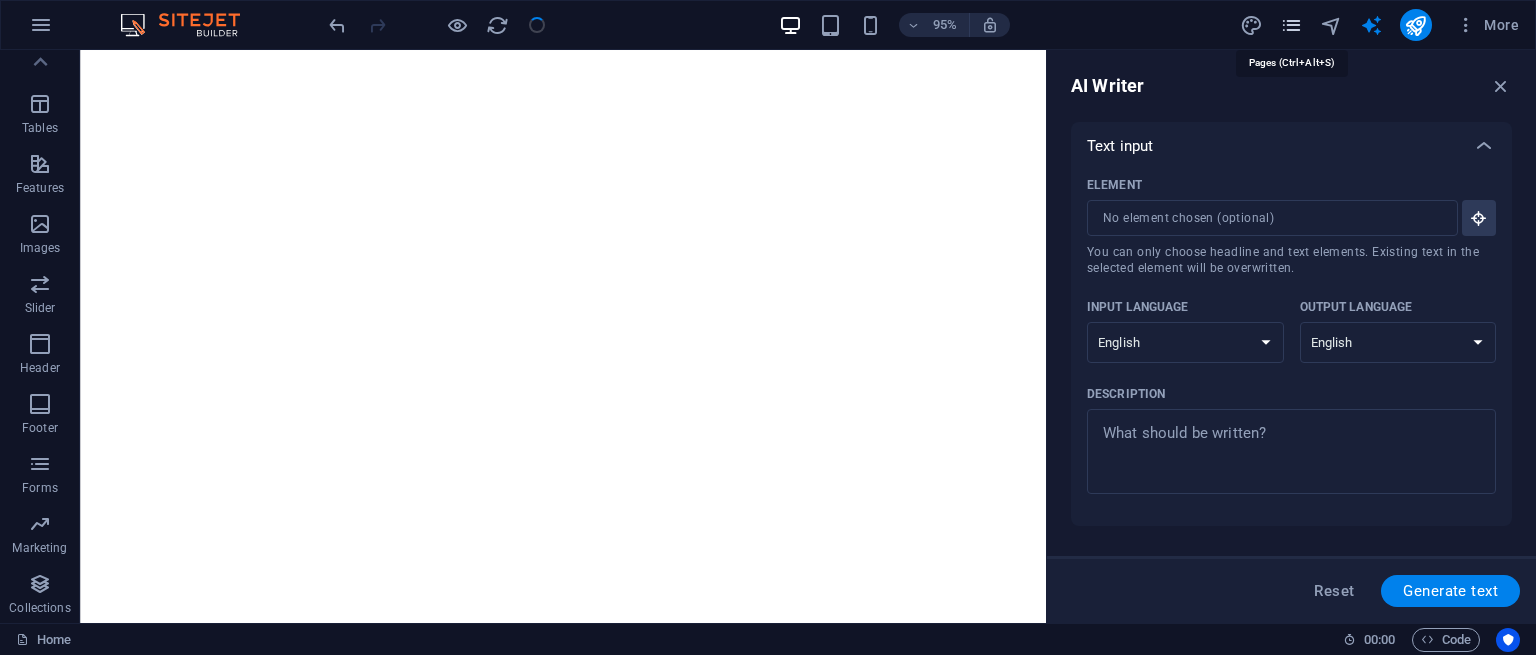 type 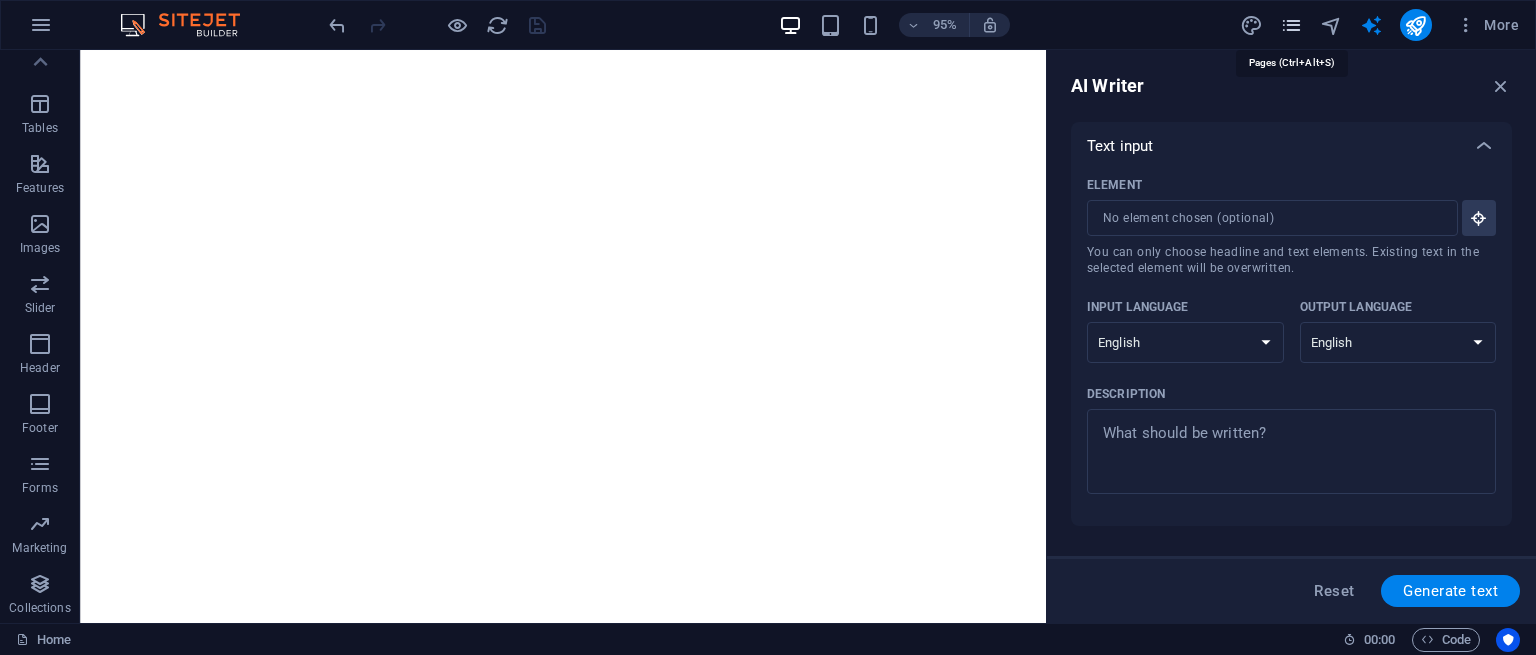 click at bounding box center (1291, 25) 